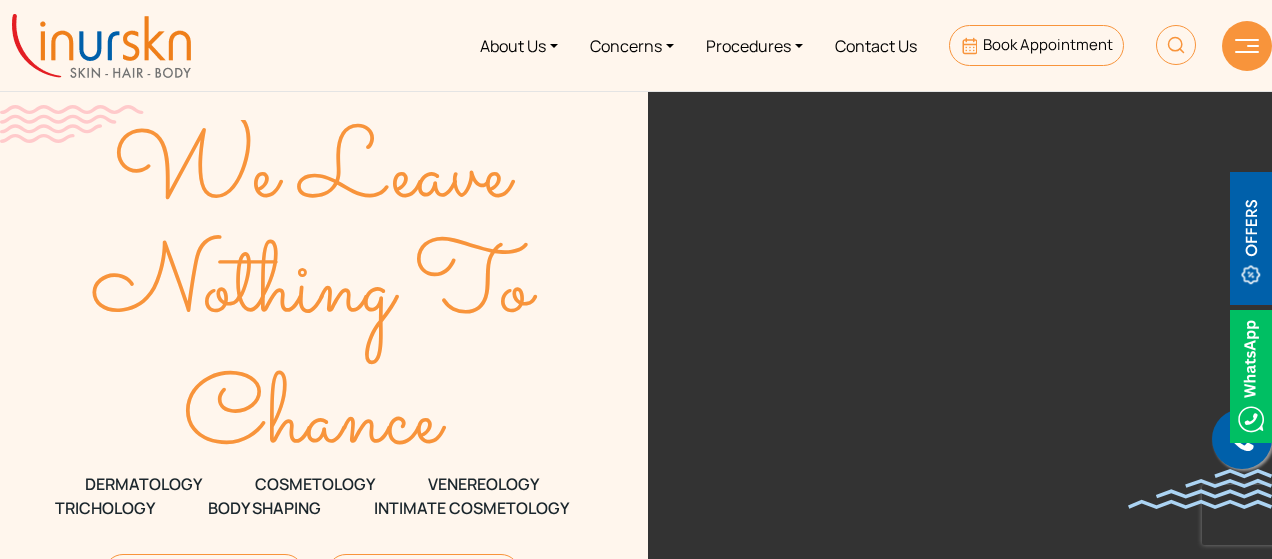 scroll, scrollTop: 0, scrollLeft: 0, axis: both 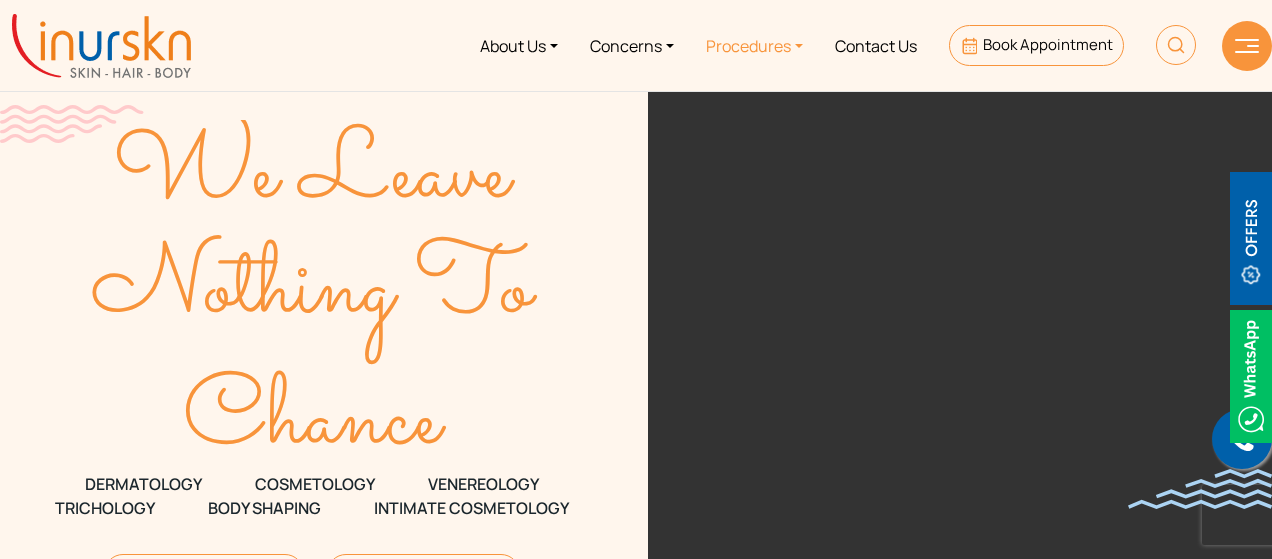 click on "Procedures" at bounding box center [754, 45] 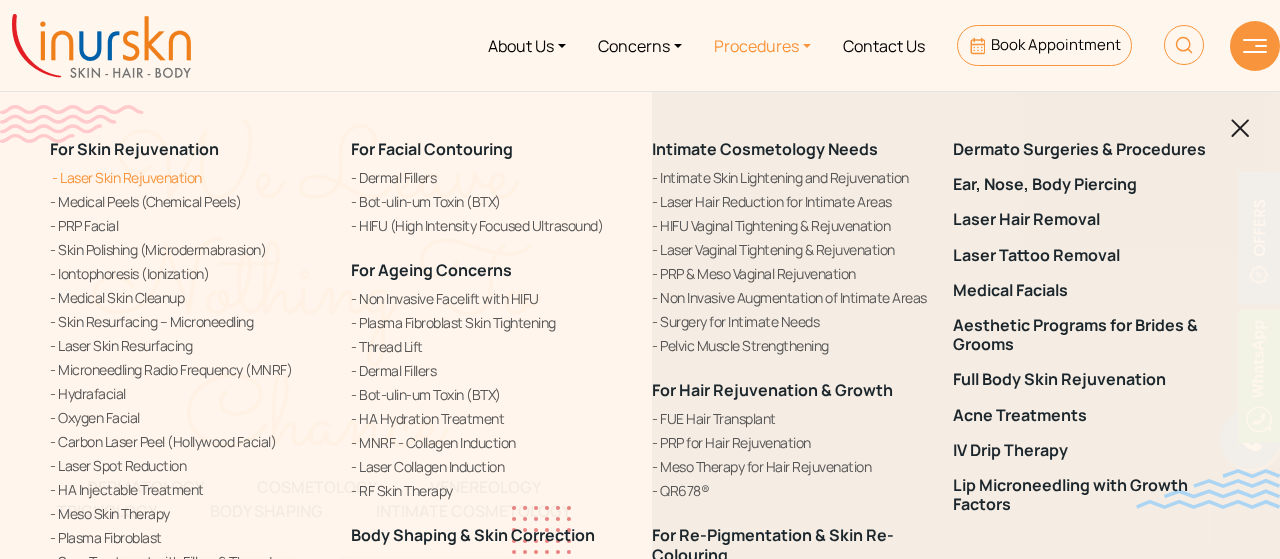 click on "Laser Skin Rejuvenation" at bounding box center [188, 177] 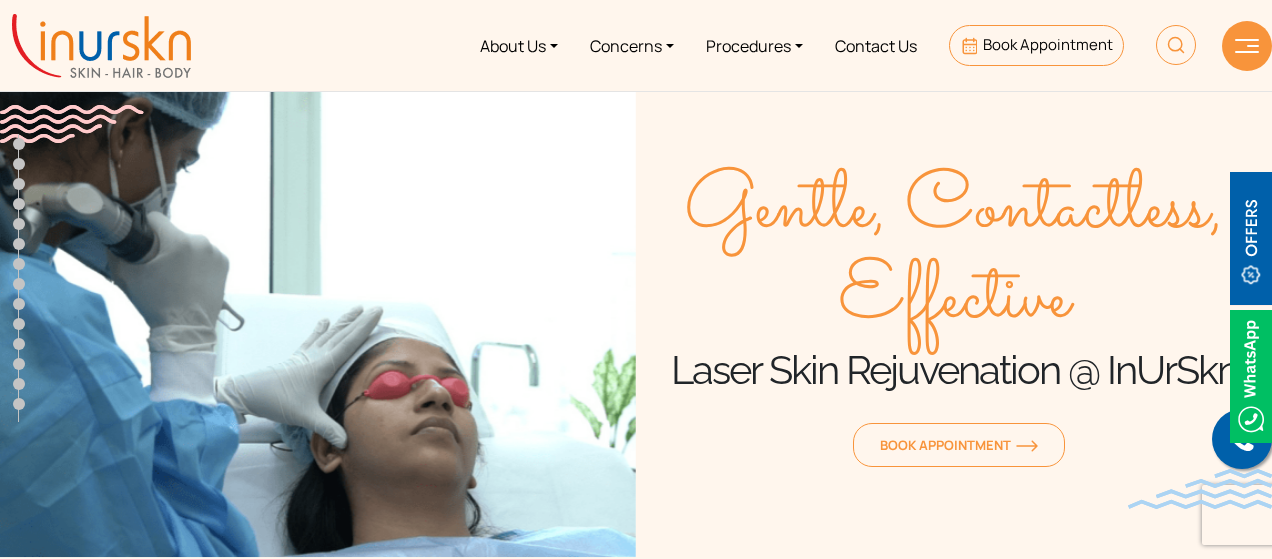 scroll, scrollTop: 0, scrollLeft: 0, axis: both 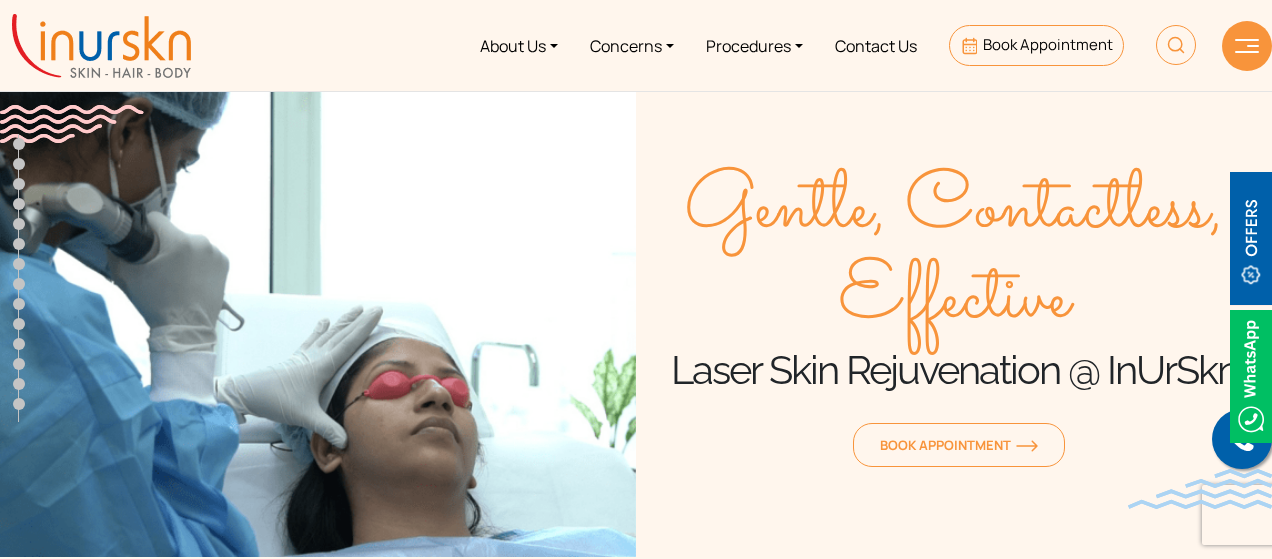 click at bounding box center [101, 46] 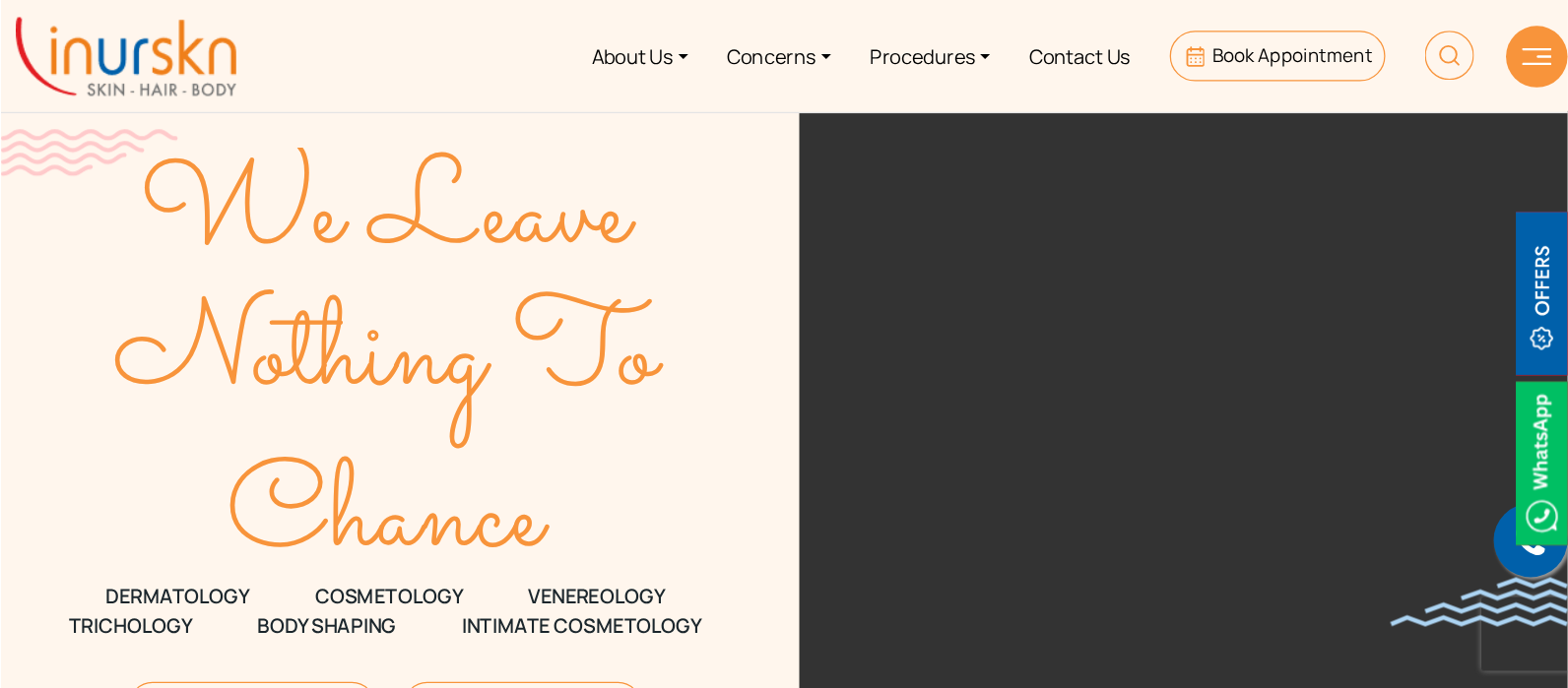 scroll, scrollTop: 0, scrollLeft: 0, axis: both 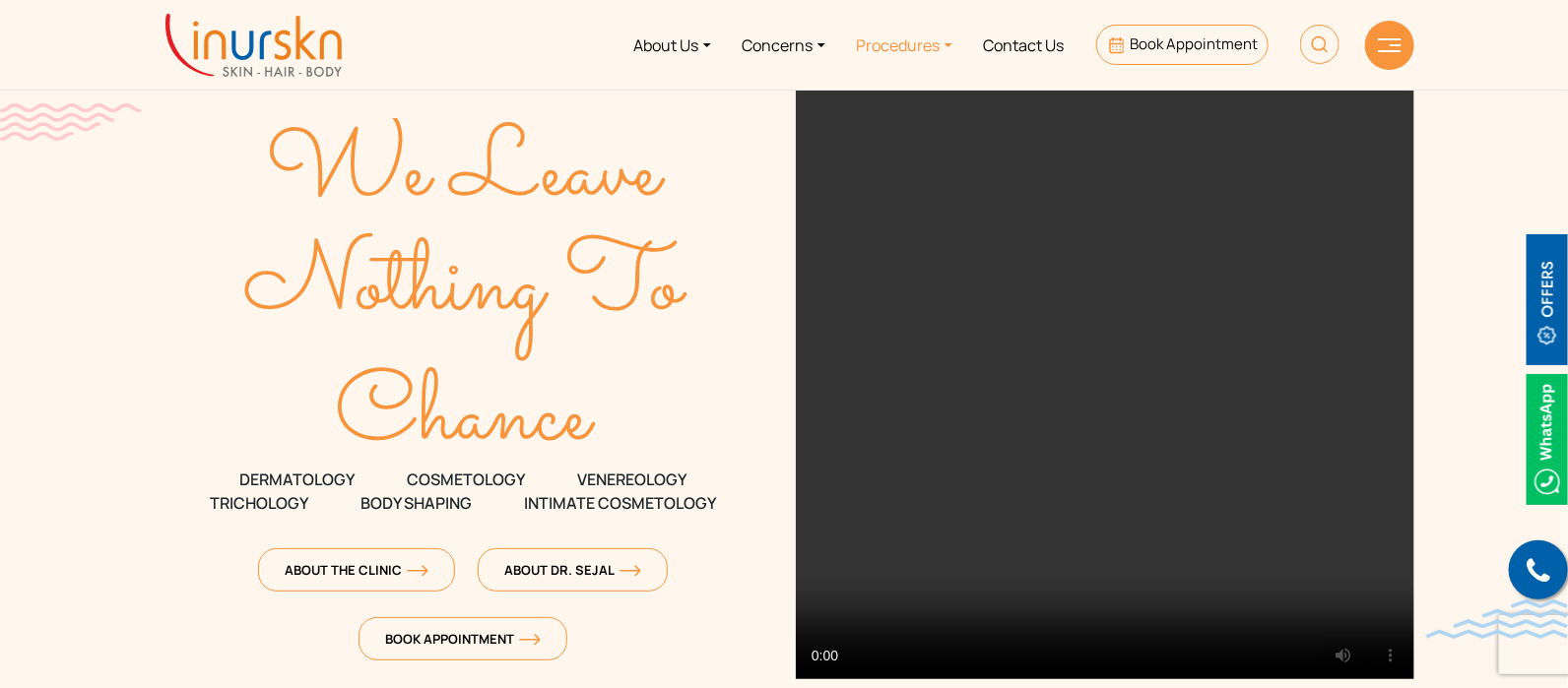 click on "Procedures" at bounding box center (904, 44) 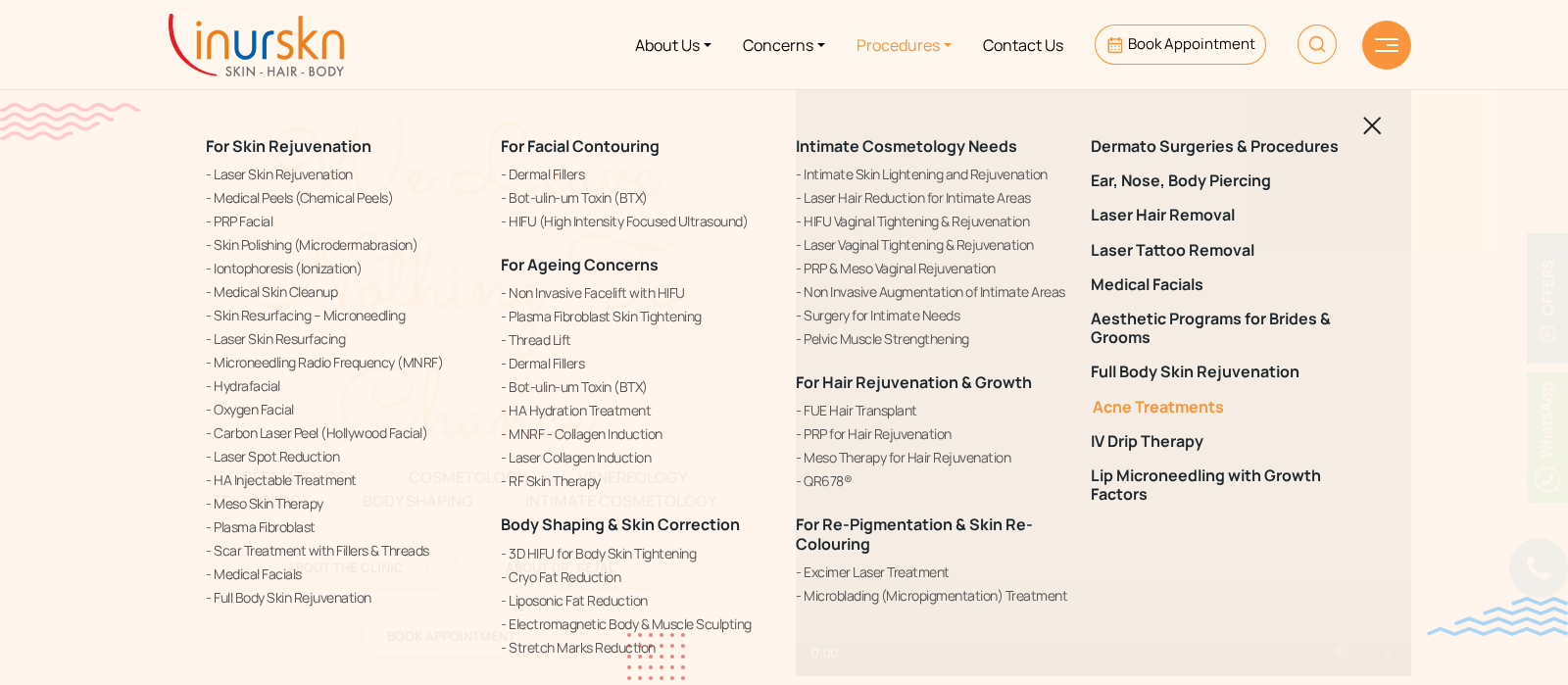 click on "Acne Treatments" at bounding box center [1226, 407] 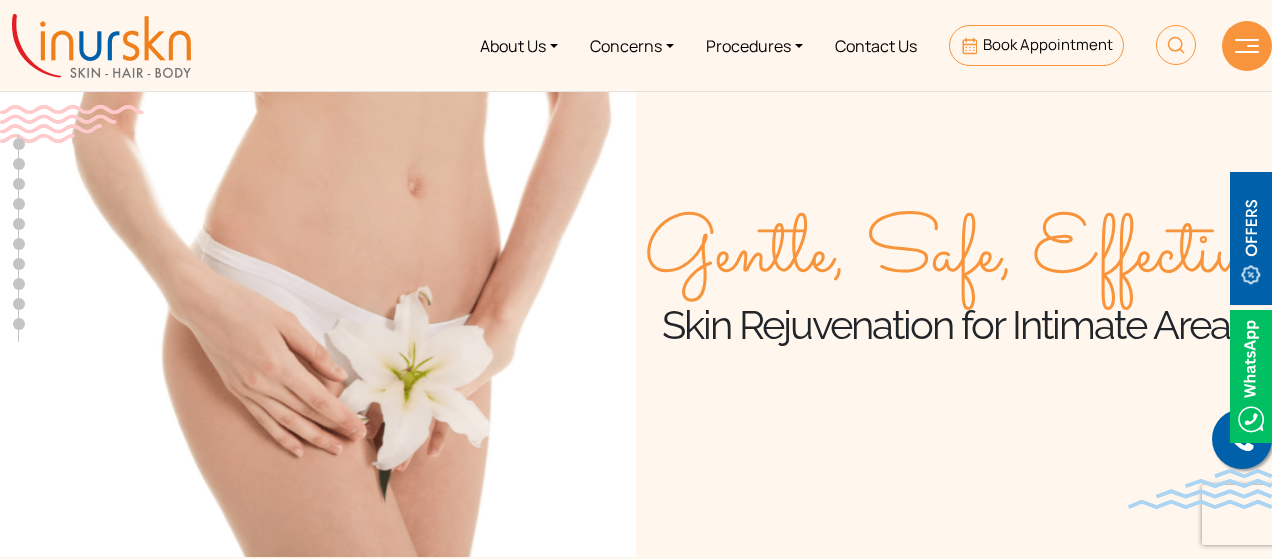 scroll, scrollTop: 0, scrollLeft: 0, axis: both 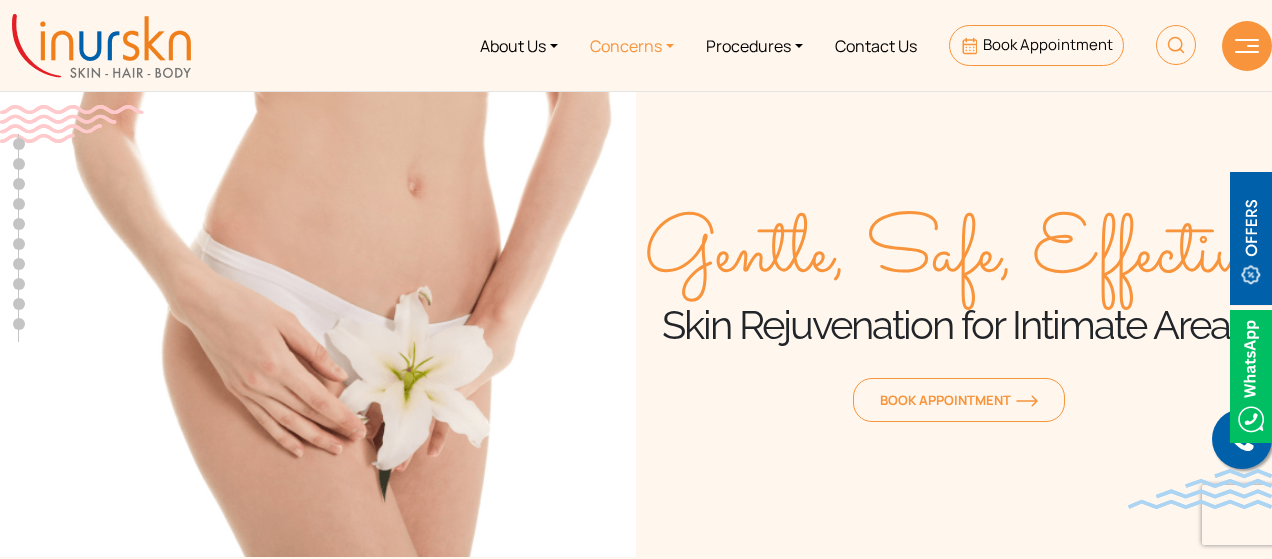 click on "Concerns" at bounding box center (632, 45) 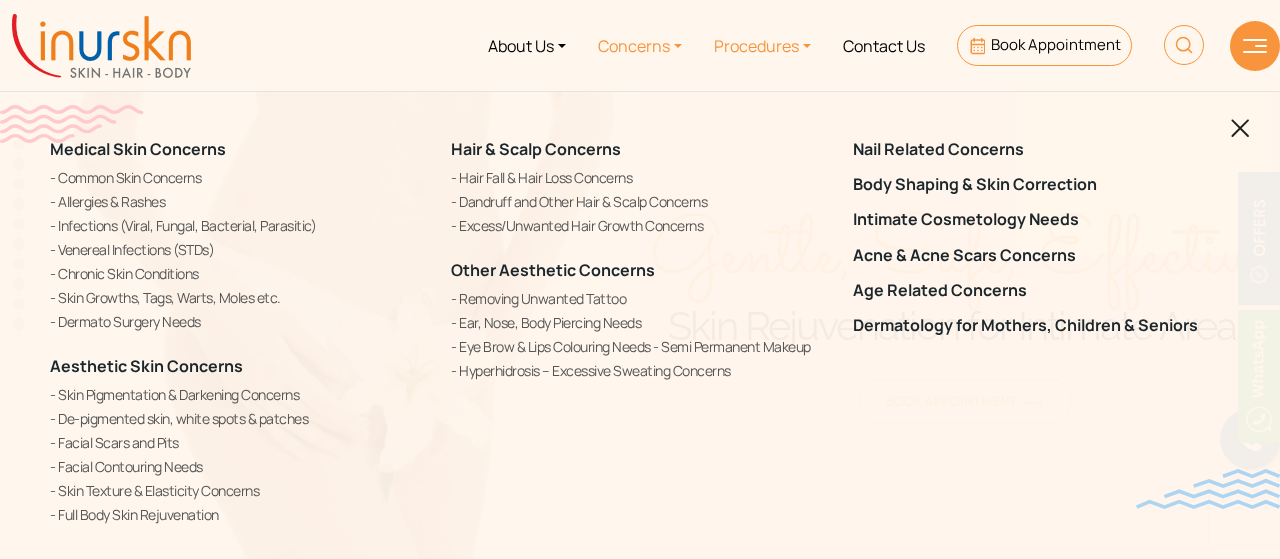 click on "Procedures" at bounding box center [762, 45] 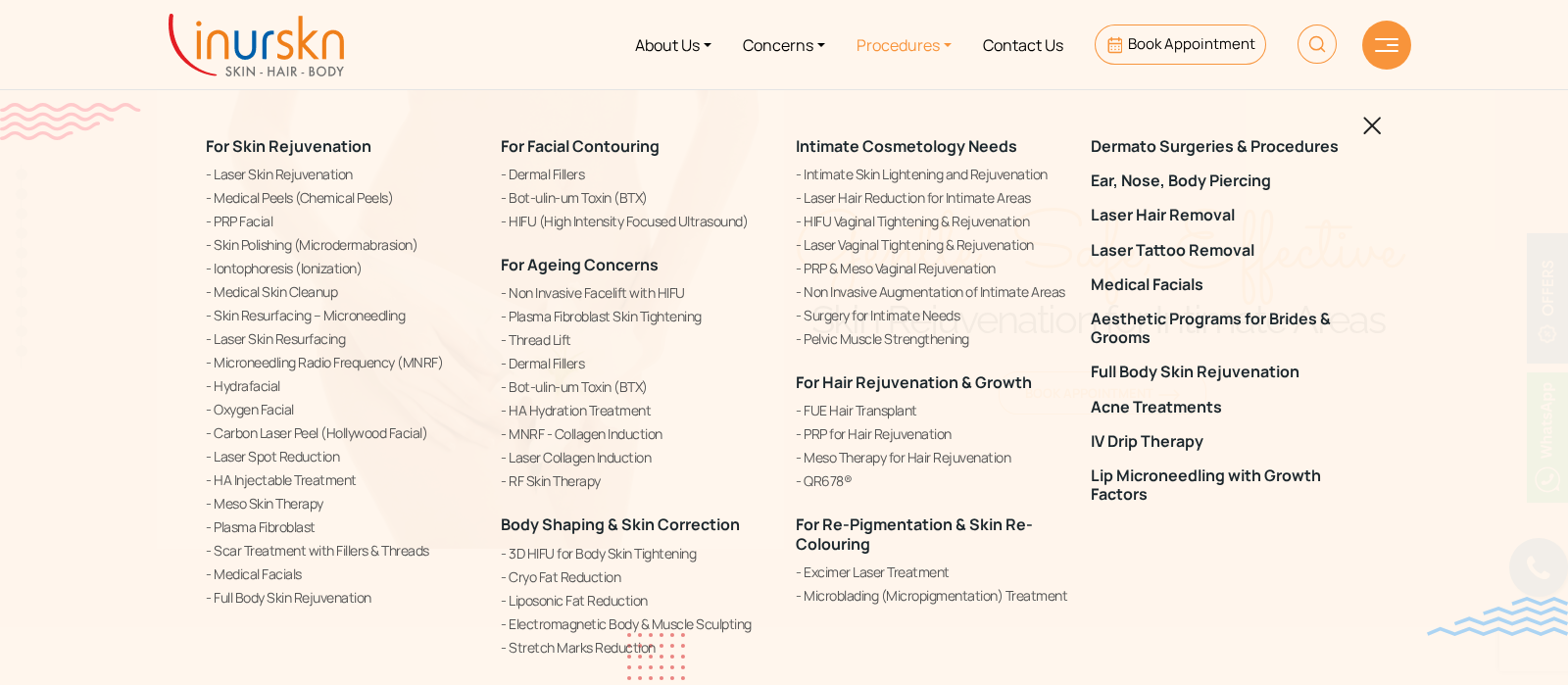drag, startPoint x: 784, startPoint y: 135, endPoint x: 967, endPoint y: 129, distance: 183.09833 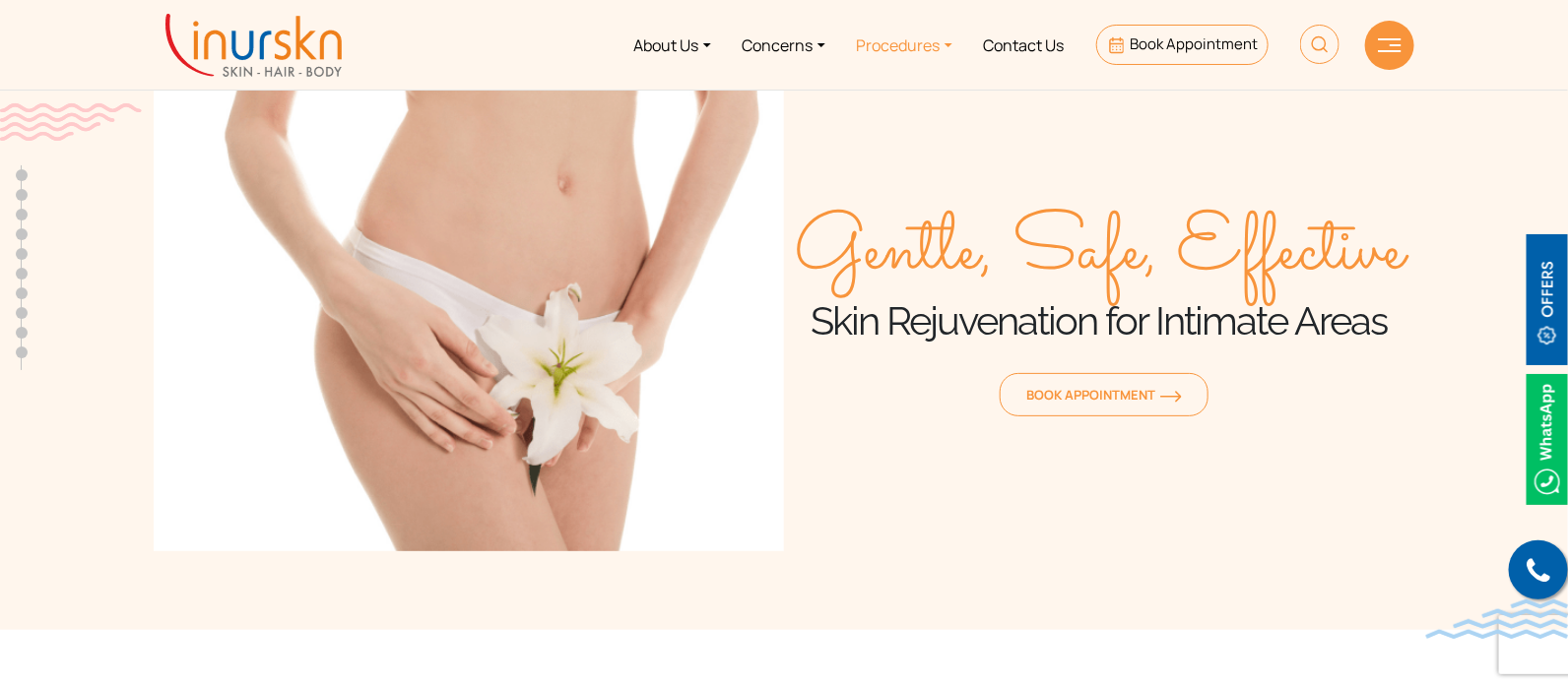 click on "Procedures" at bounding box center (904, 44) 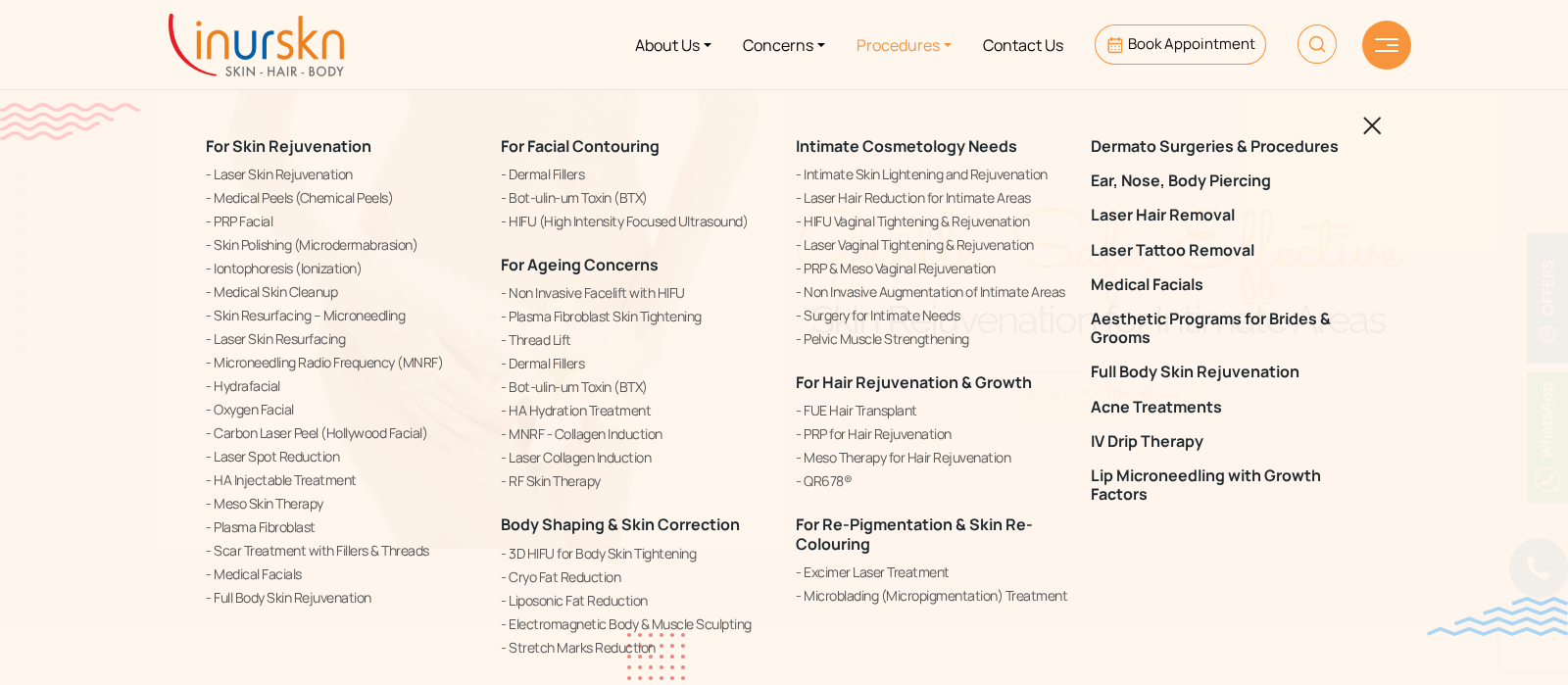 copy on "Intimate Cosmetology" 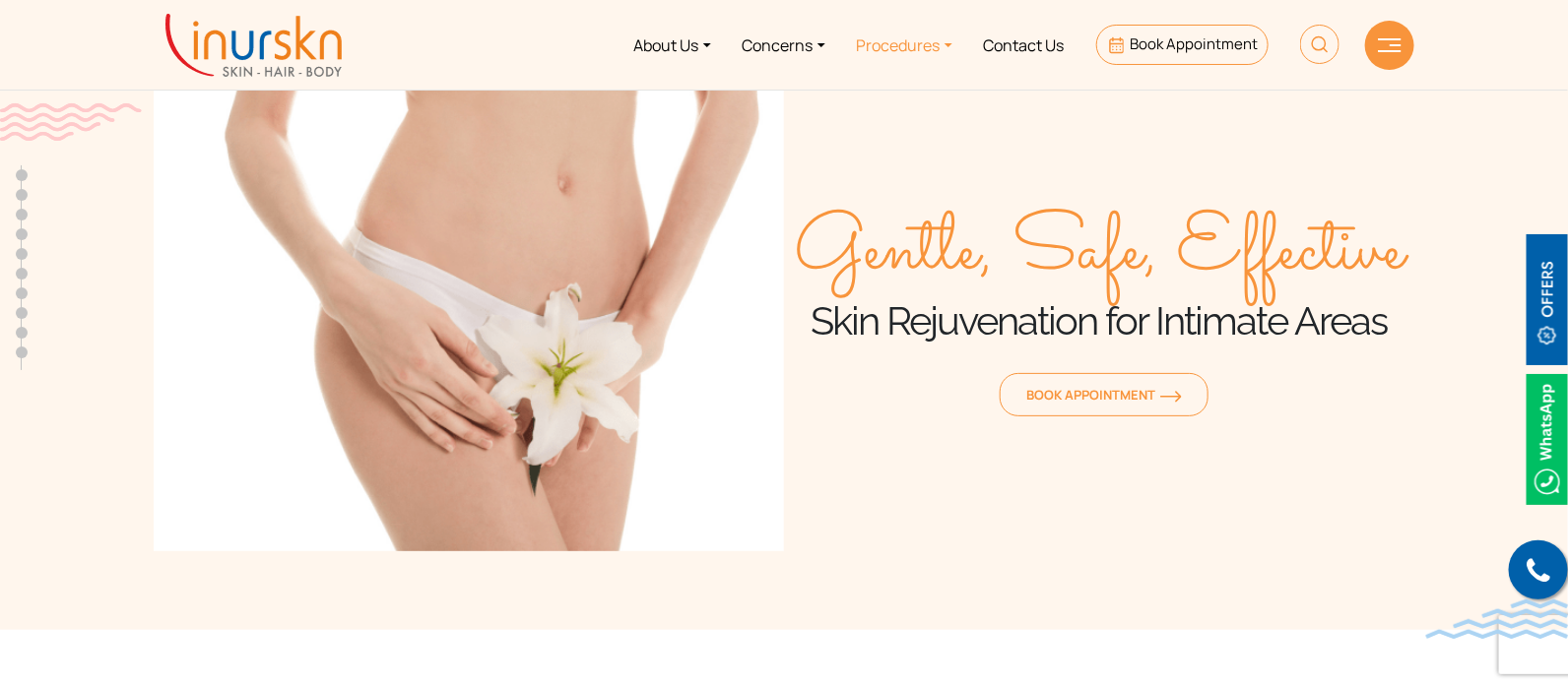 click on "Procedures" at bounding box center [904, 44] 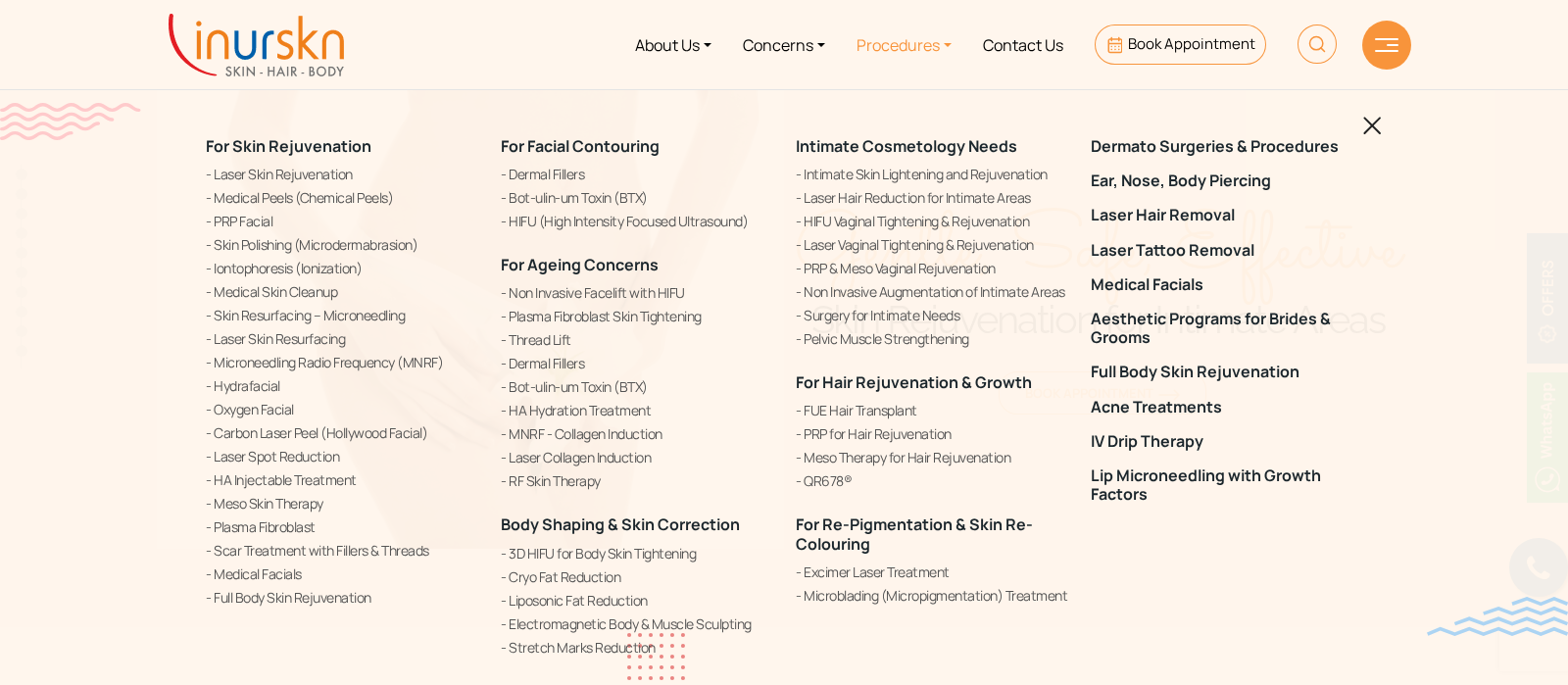 click on "For Skin Rejuvenation
Laser Skin Rejuvenation
Medical Peels (Chemical Peels)
PRP Facial
Skin Polishing (Microdermabrasion)
Iontophoresis (Ionization)
Medical Skin Cleanup
Skin Resurfacing – Microneedling
Laser Skin Resurfacing
Microneedling Radio Frequency (MNRF)
Hydrafacial
Oxygen Facial" at bounding box center (784, 342) 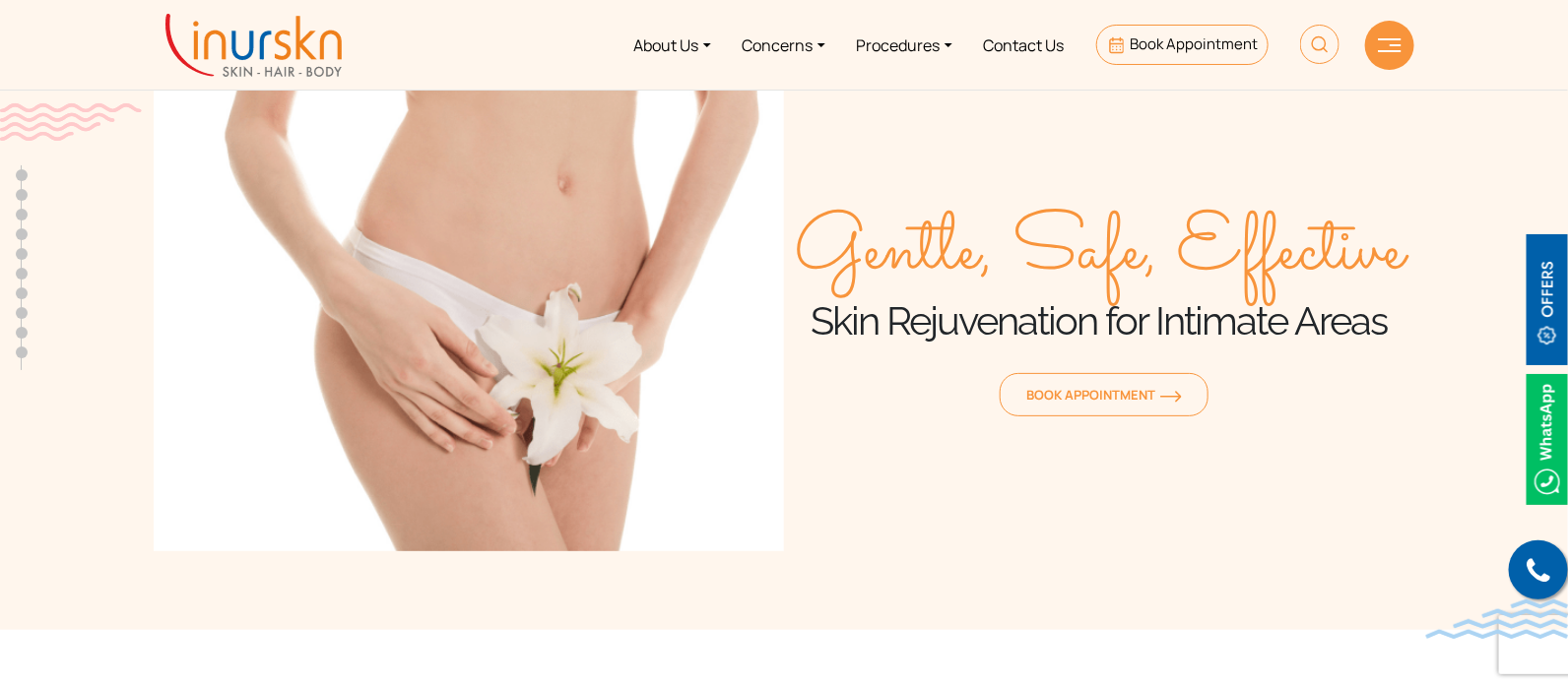 click on "Gentle, Safe, Effective Skin Rejuvenation for Intimate Areas
Book Appointment" at bounding box center [1099, 315] 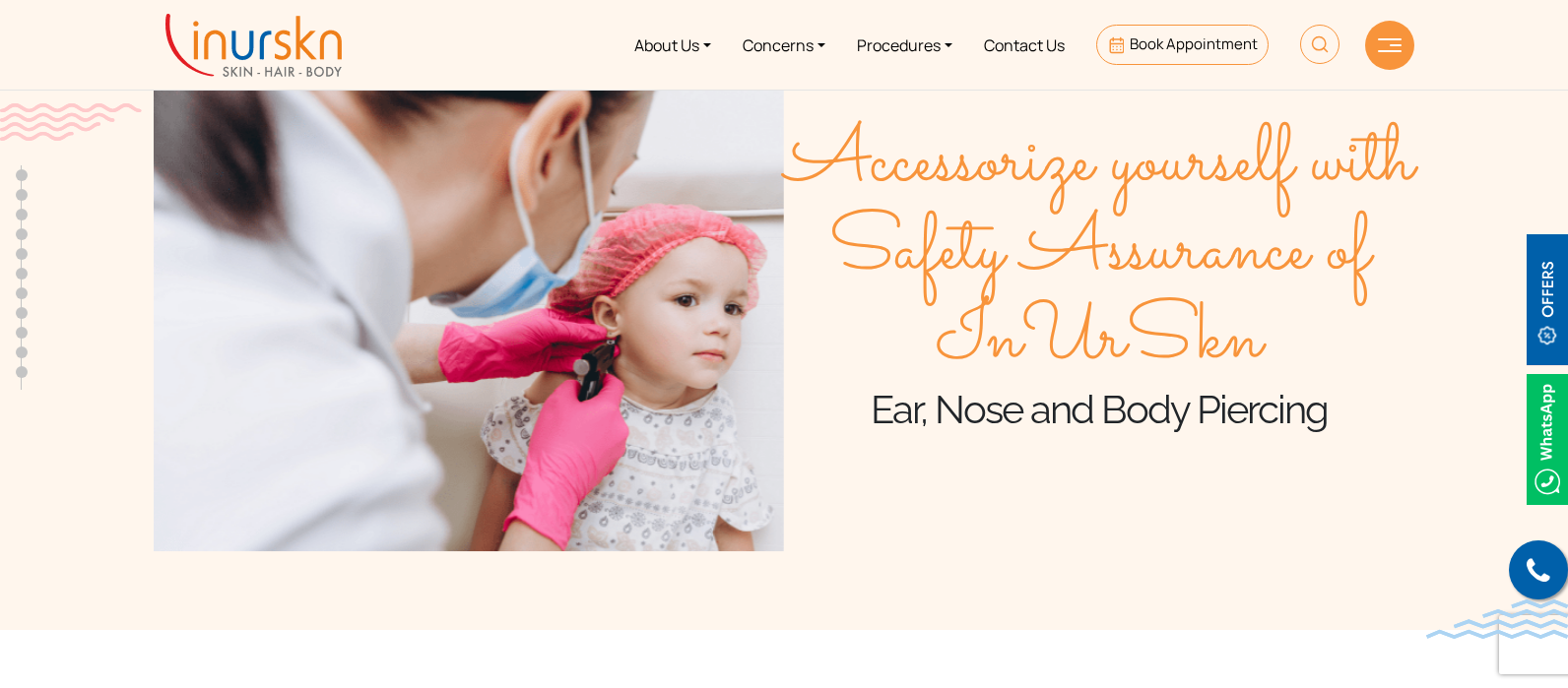 scroll, scrollTop: 0, scrollLeft: 0, axis: both 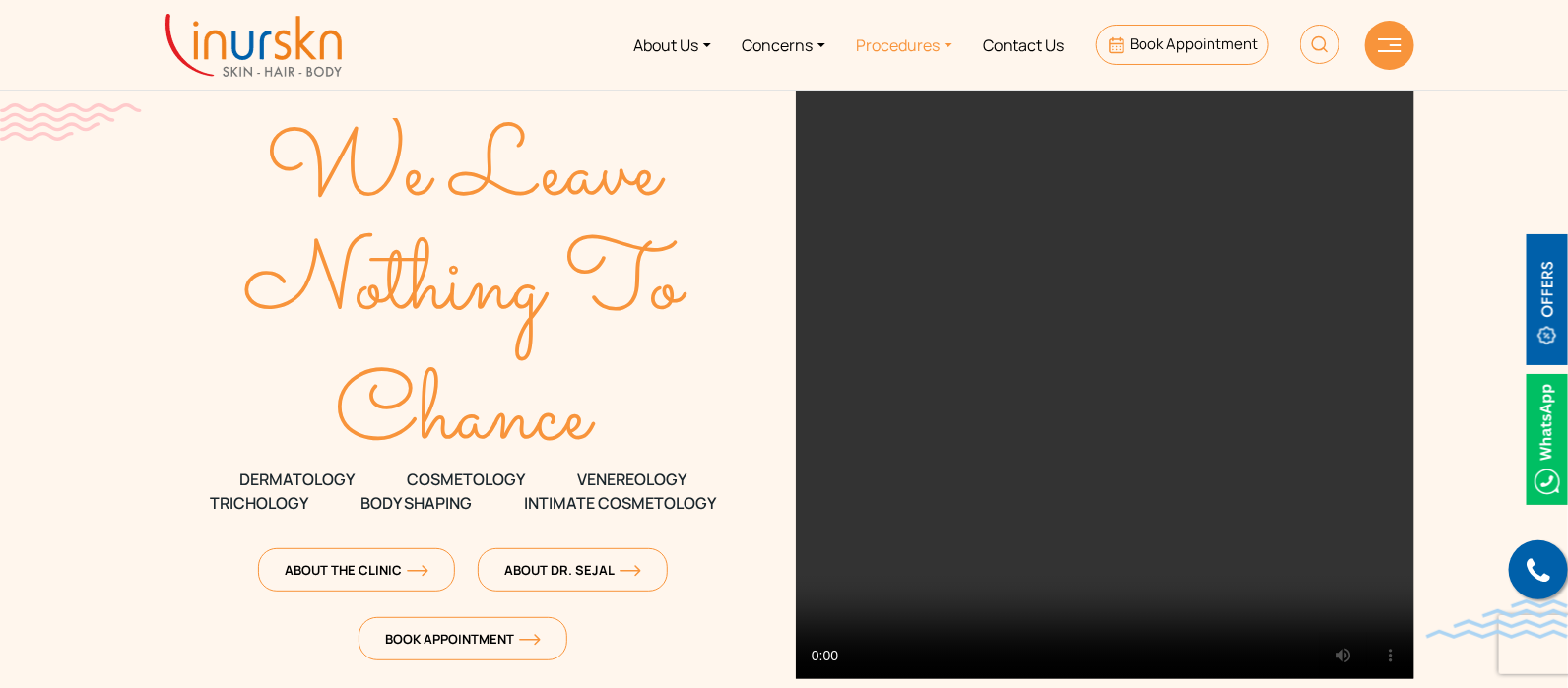 click on "Procedures" at bounding box center [904, 44] 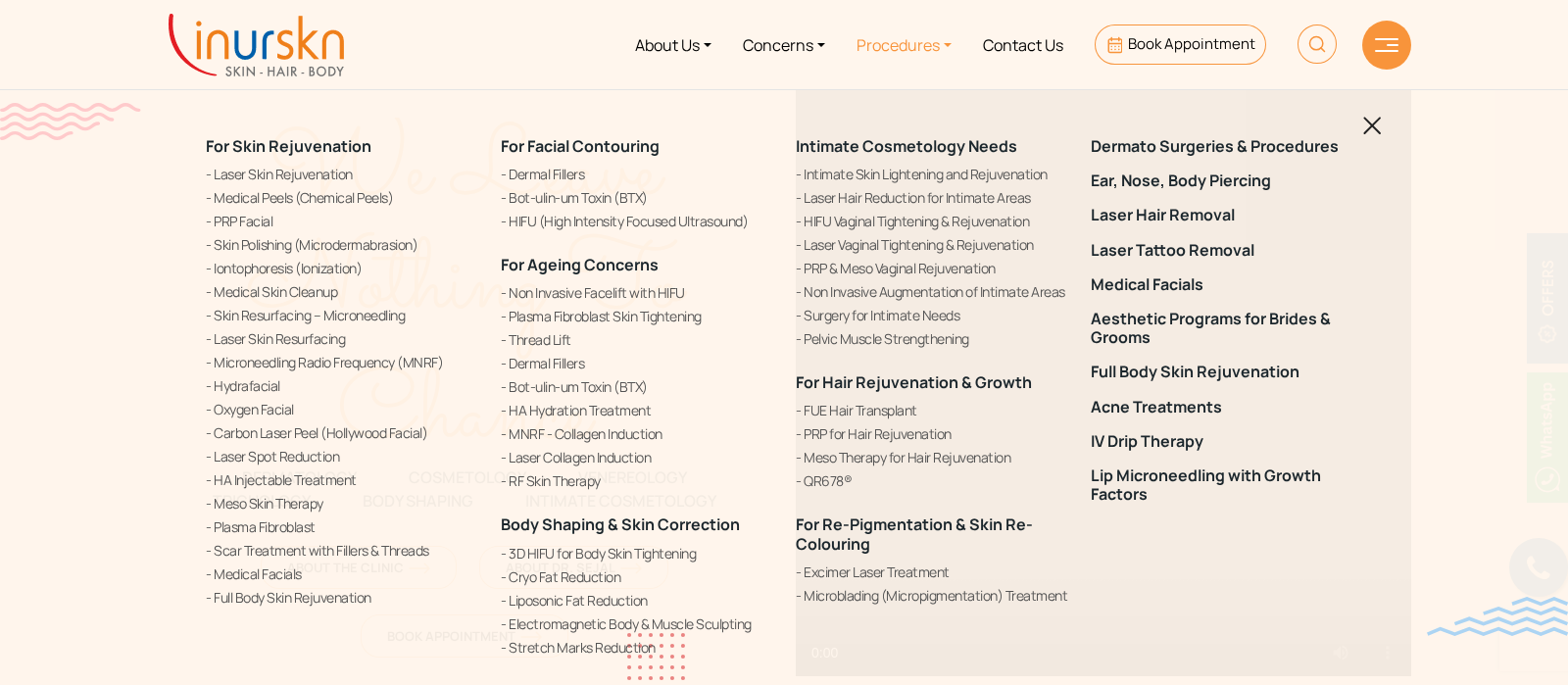 click at bounding box center [1372, 125] 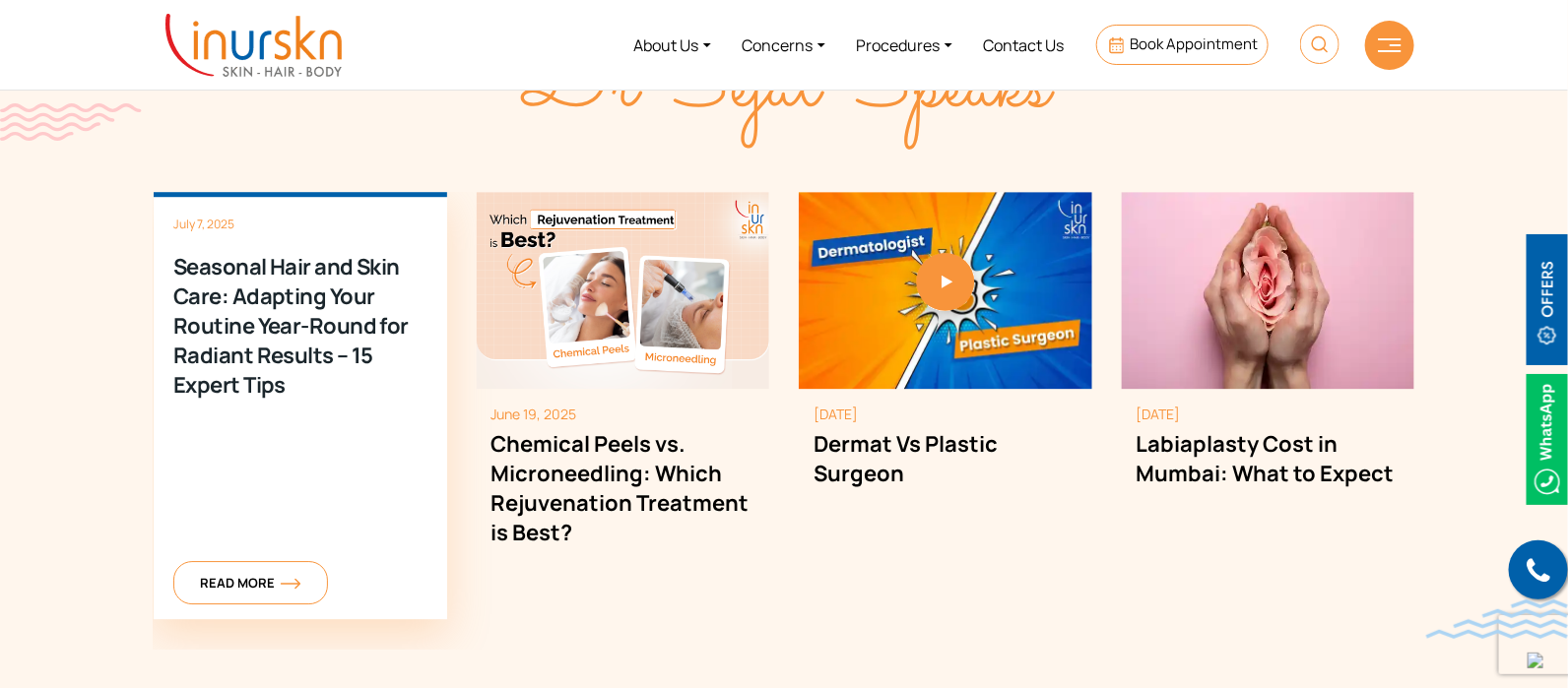 scroll, scrollTop: 5413, scrollLeft: 0, axis: vertical 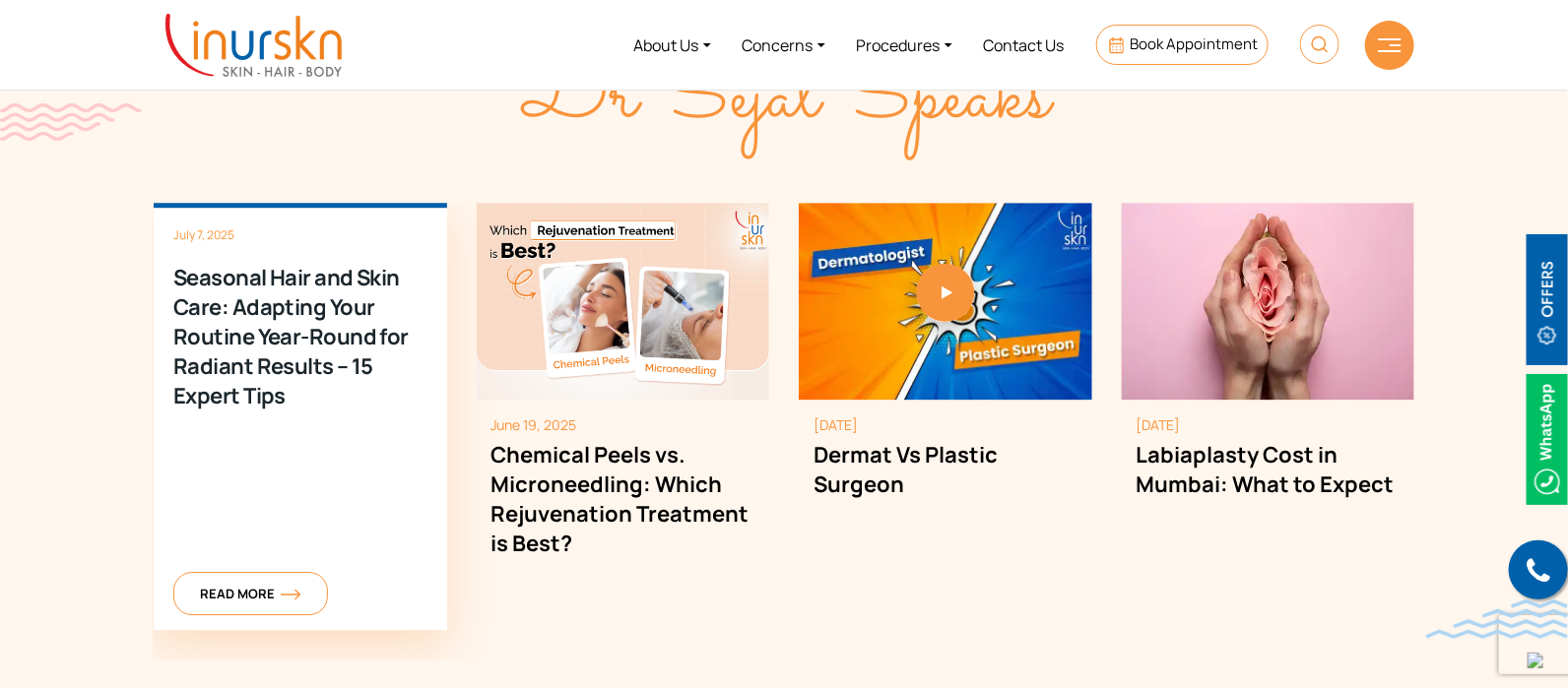 click on "July 7, 2025
Seasonal Hair and Skin Care: Adapting Your Routine Year-Round for Radiant Results – 15 Expert Tips
Read More" at bounding box center (300, 416) 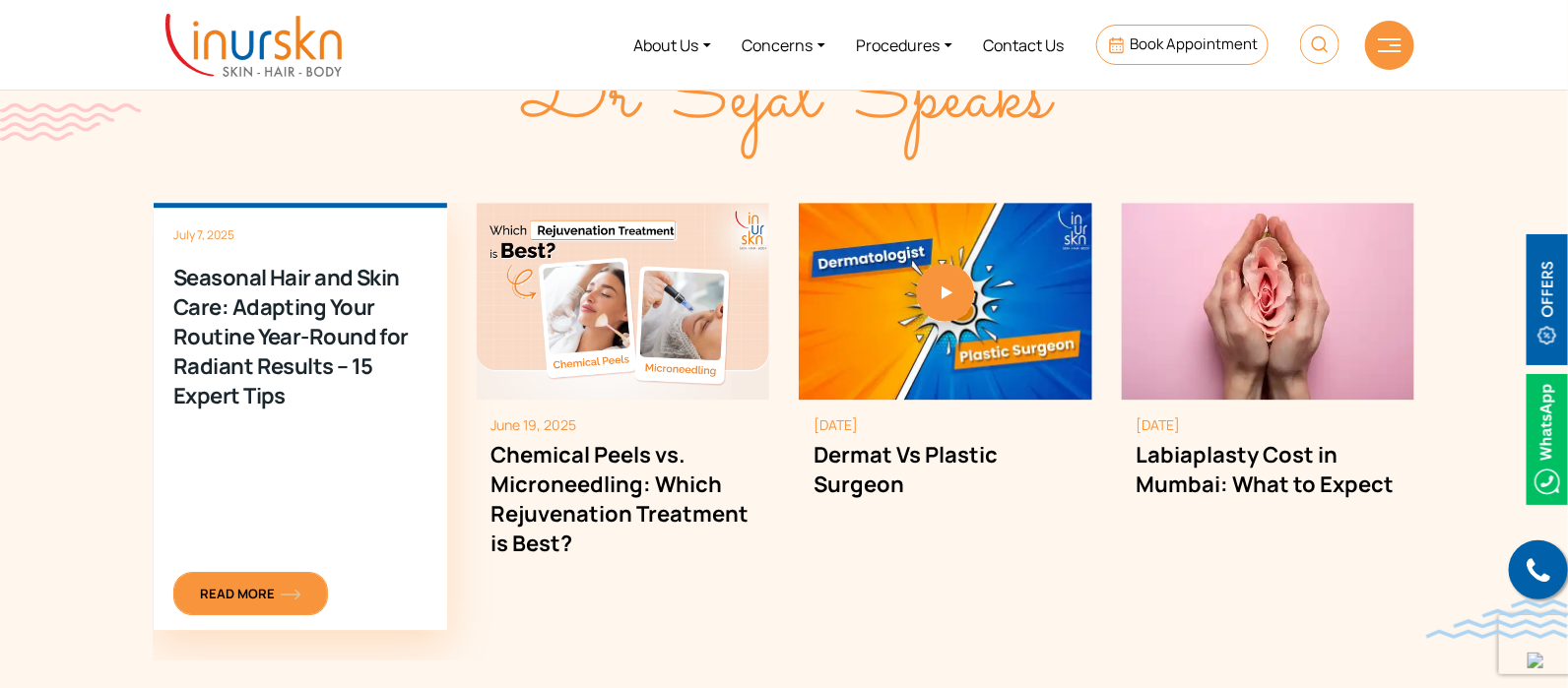click at bounding box center [291, 594] 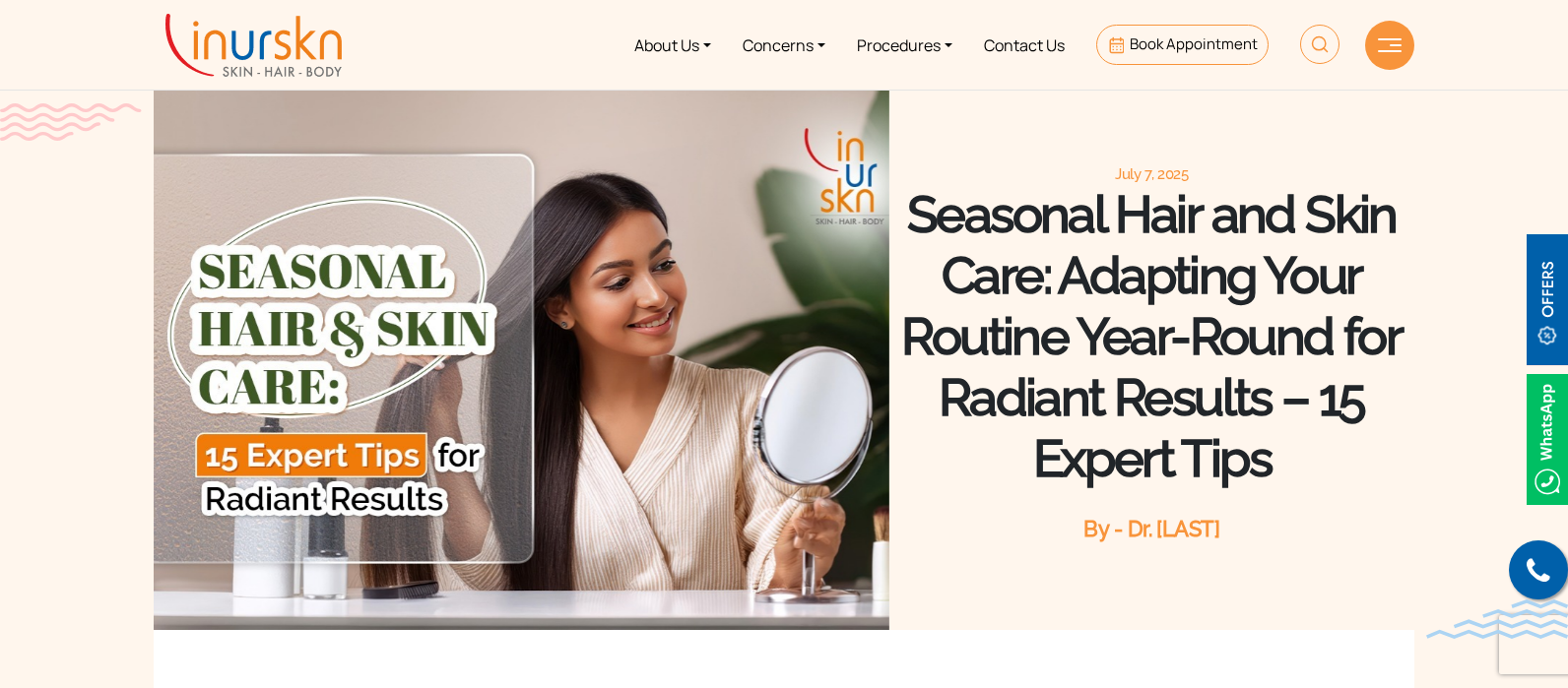 scroll, scrollTop: 0, scrollLeft: 0, axis: both 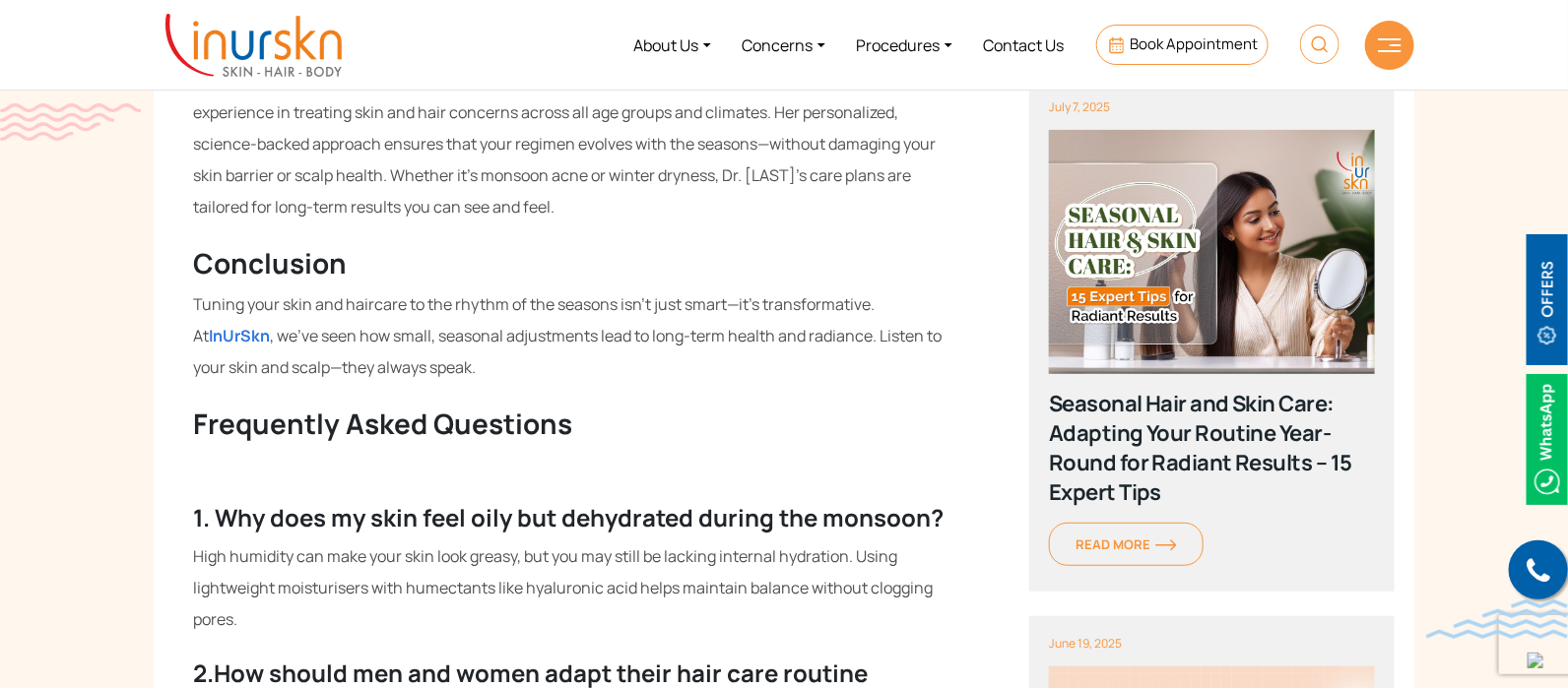 click at bounding box center [253, 45] 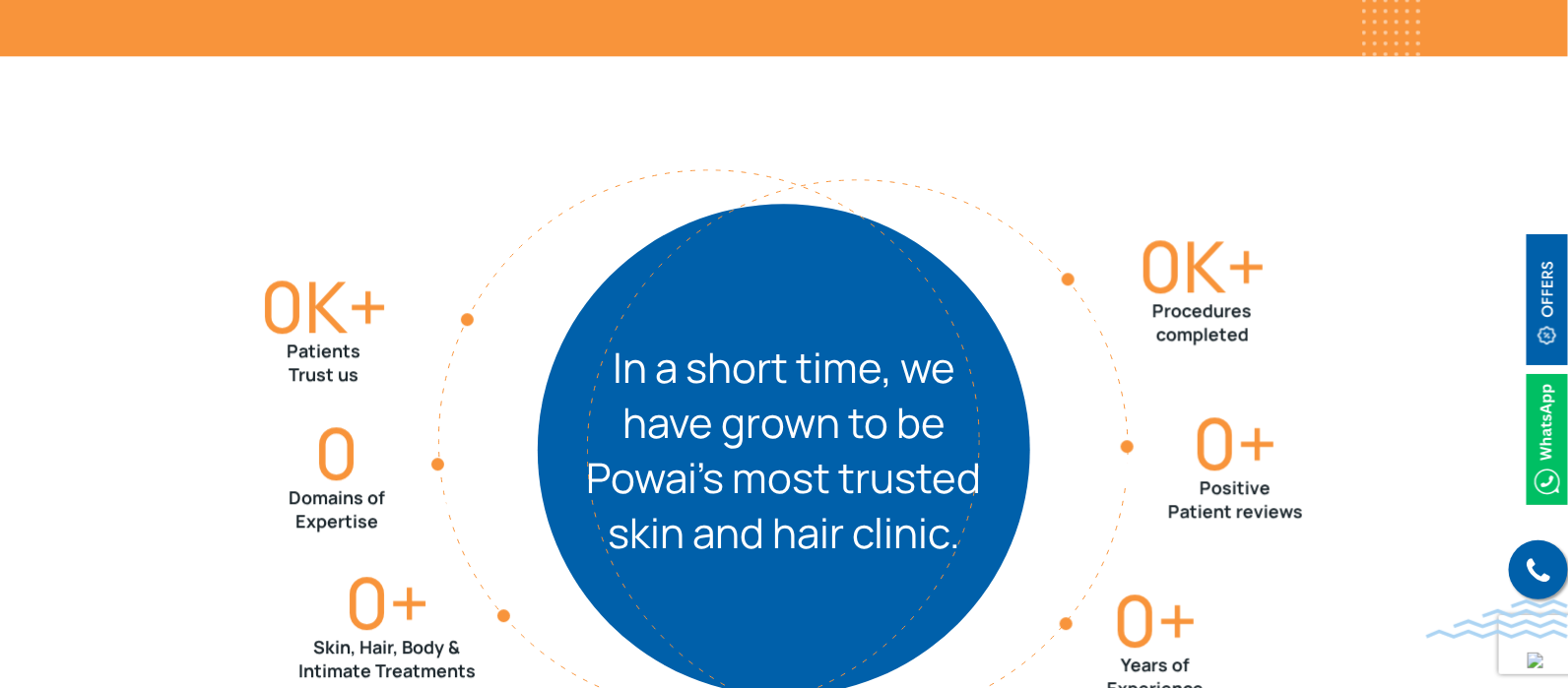 scroll, scrollTop: 2523, scrollLeft: 0, axis: vertical 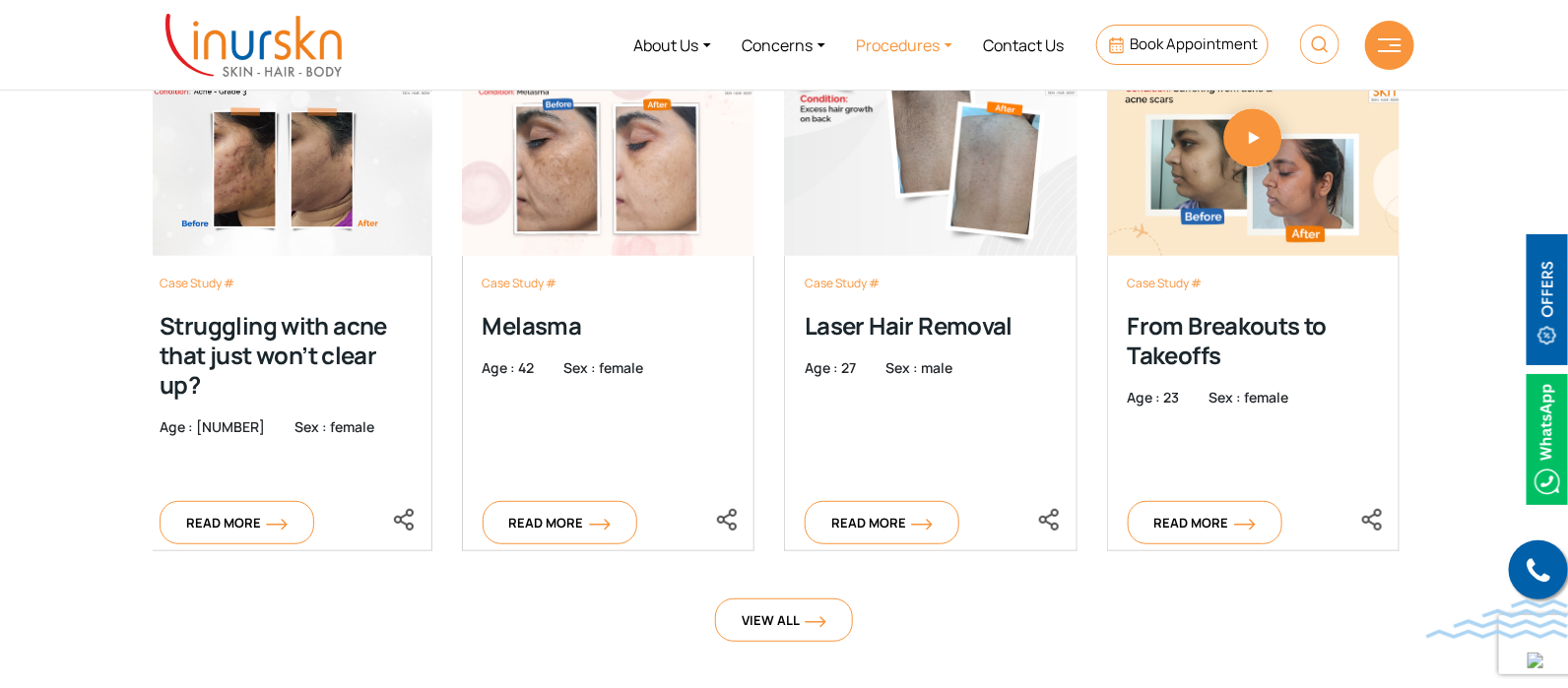 click on "Procedures" at bounding box center (904, 44) 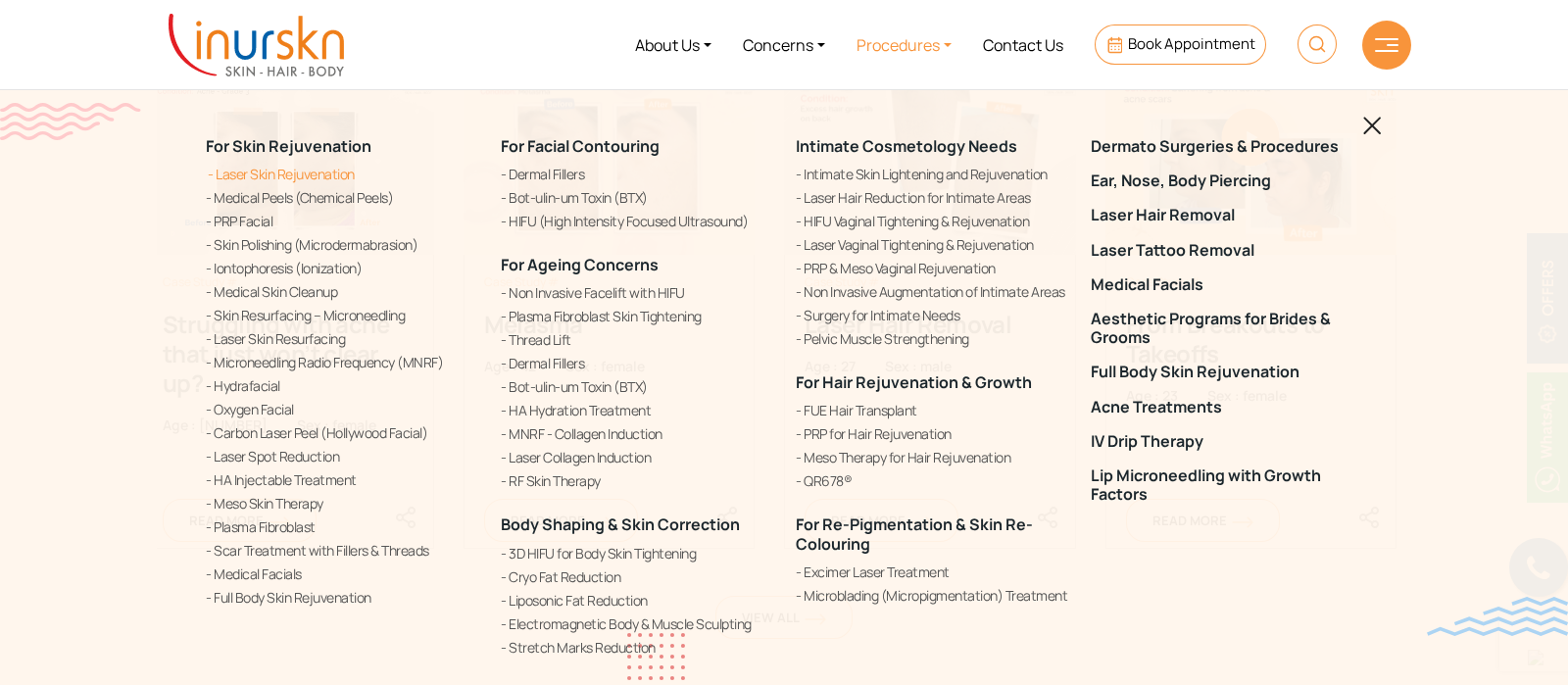 click on "Laser Skin Rejuvenation" at bounding box center (341, 173) 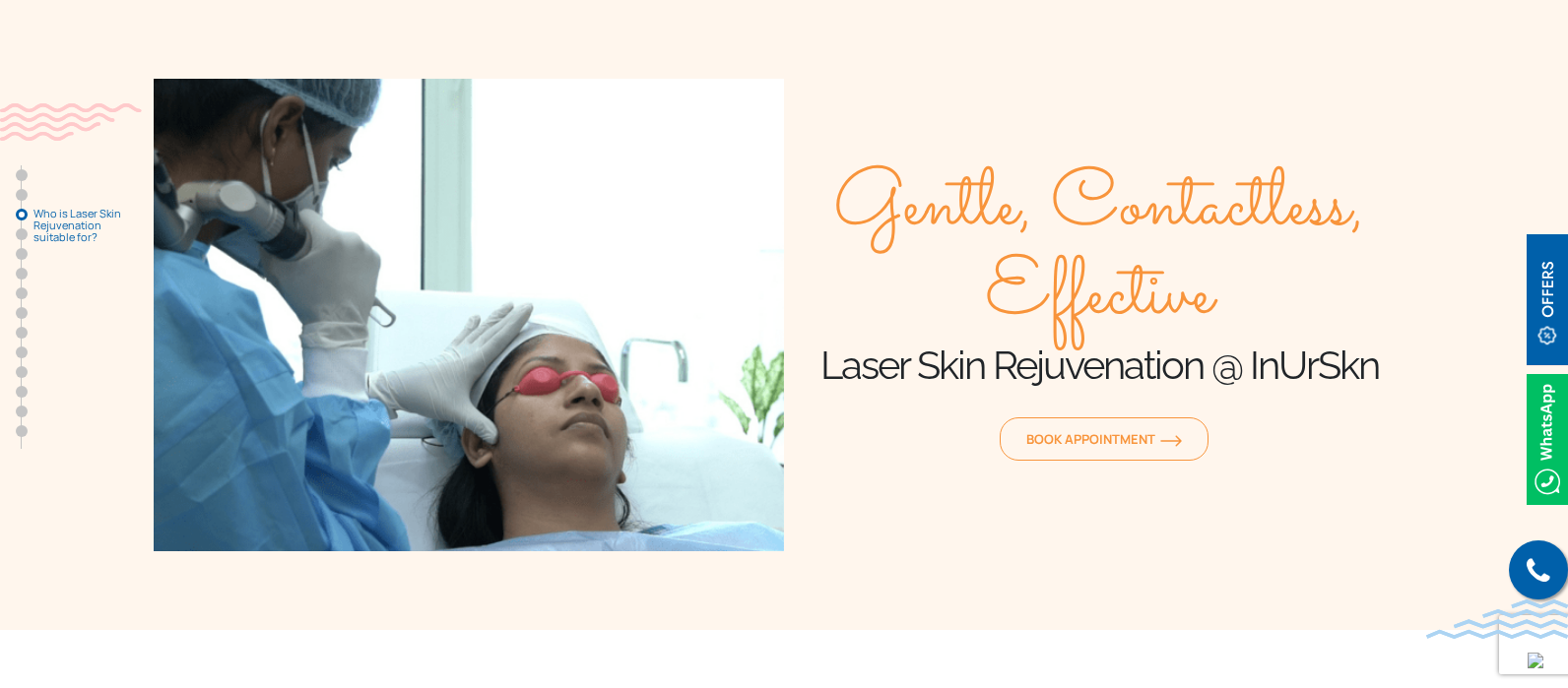 scroll, scrollTop: 1845, scrollLeft: 0, axis: vertical 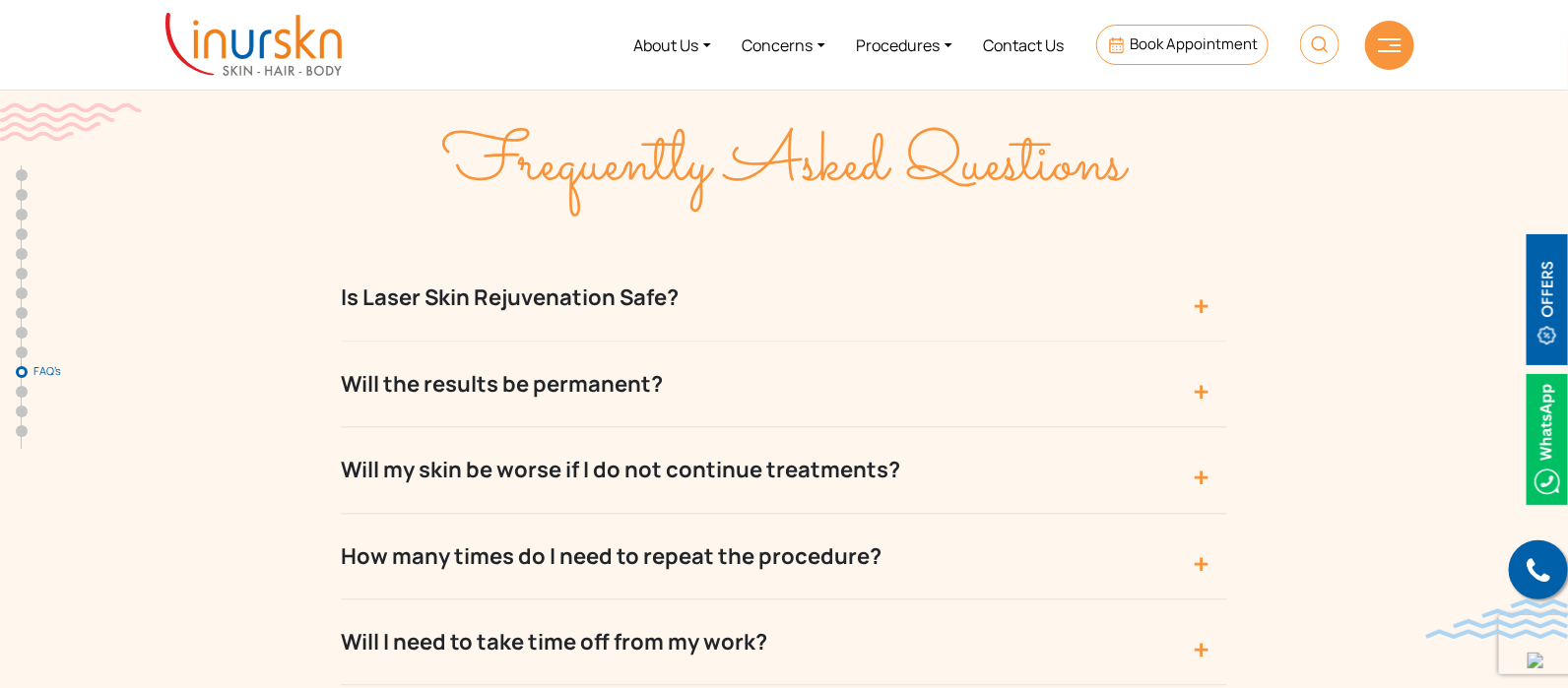 click on "Is Laser Skin Rejuvenation Safe?" at bounding box center [784, 297] 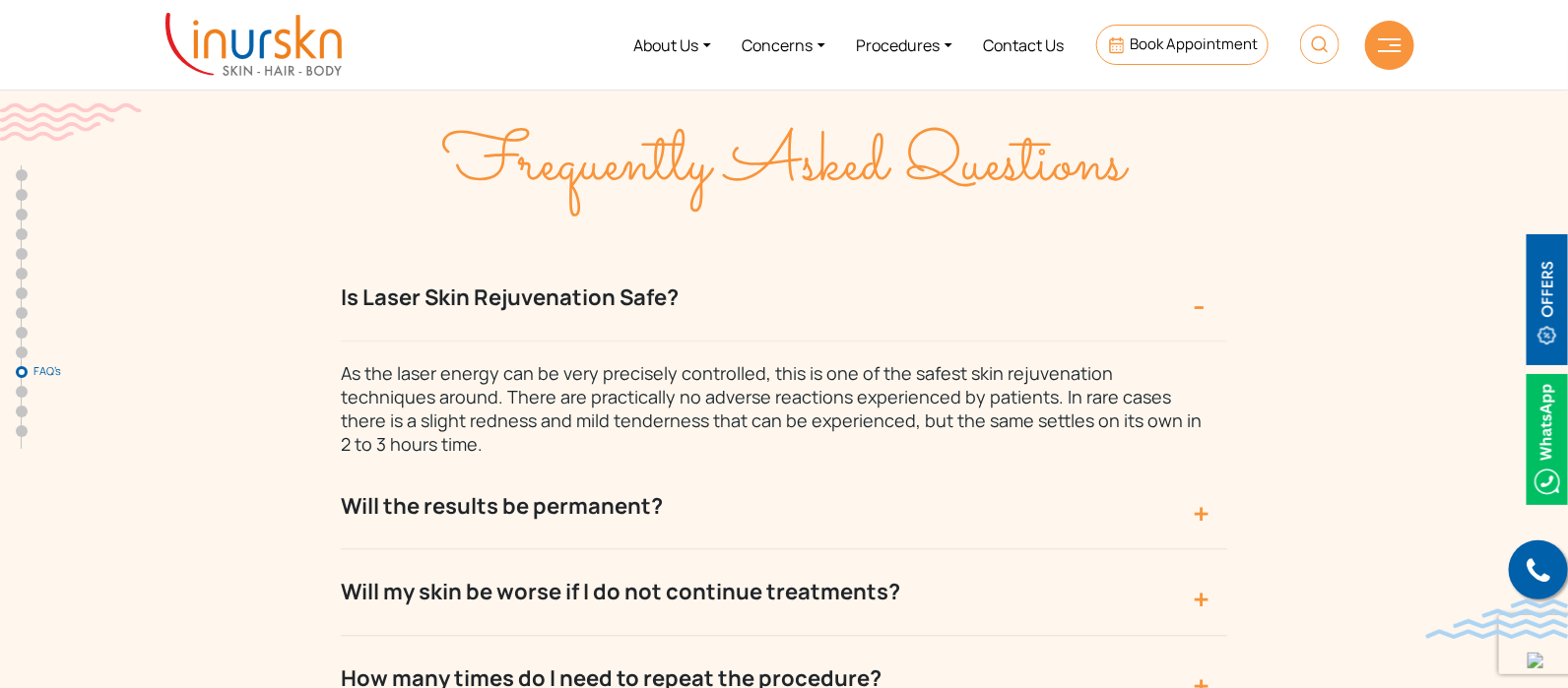 click on "Is Laser Skin Rejuvenation Safe?" at bounding box center [784, 297] 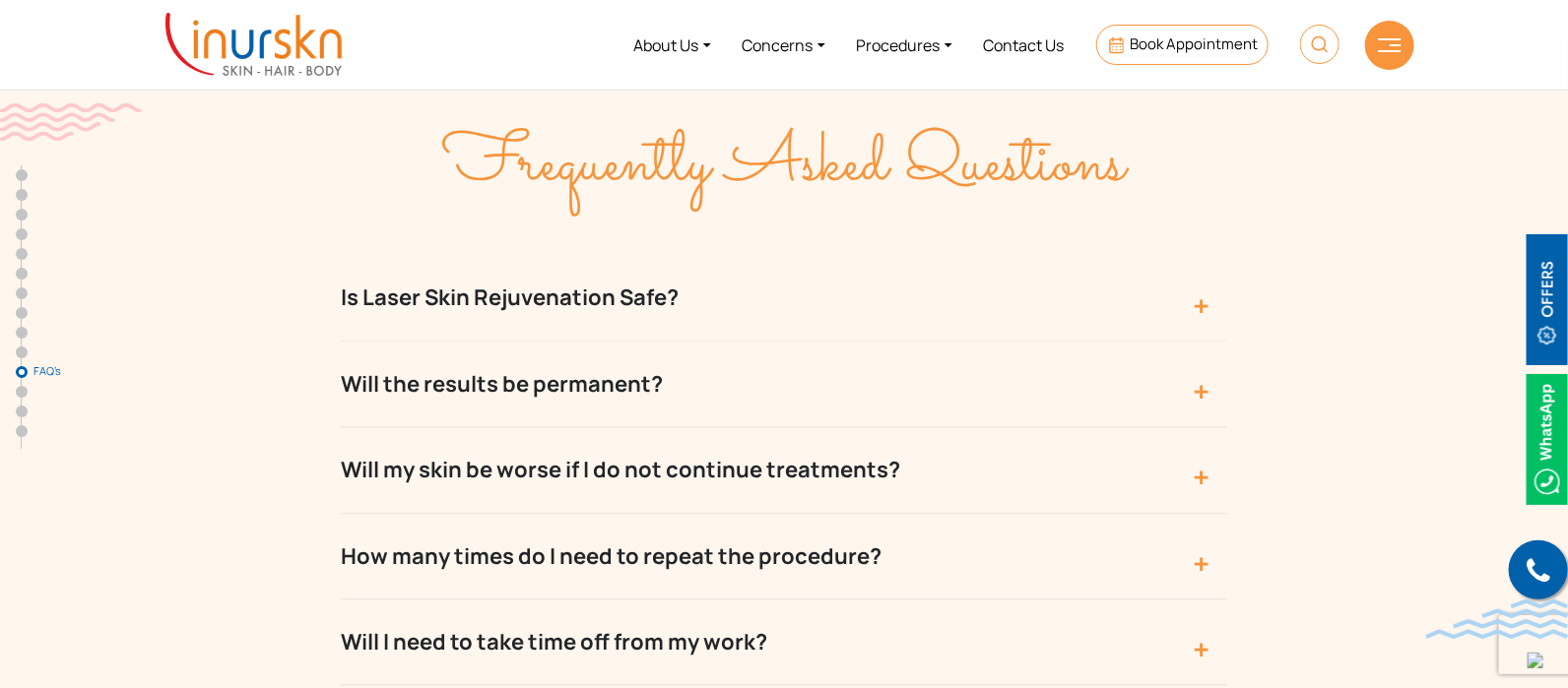 click on "Will the results be permanent?" at bounding box center [784, 384] 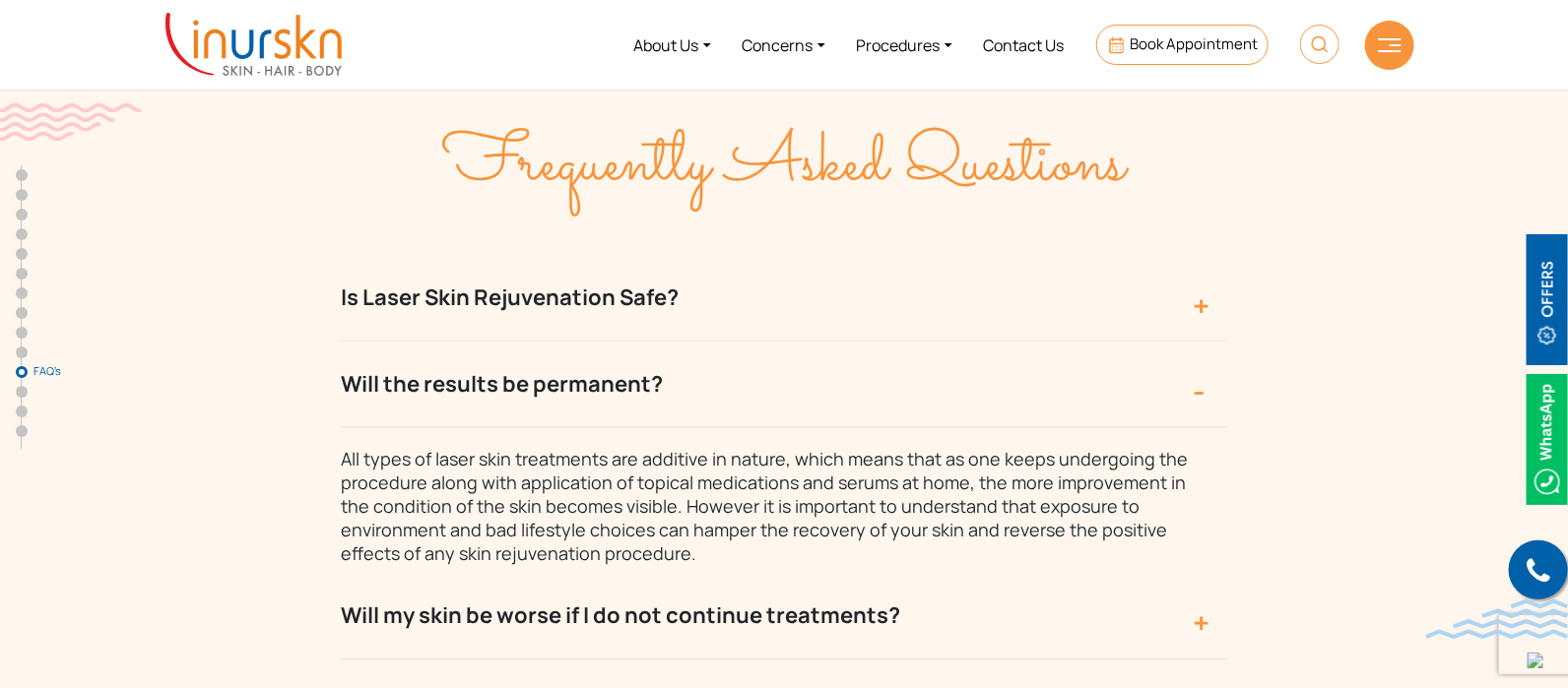 click on "Will the results be permanent?" at bounding box center (784, 384) 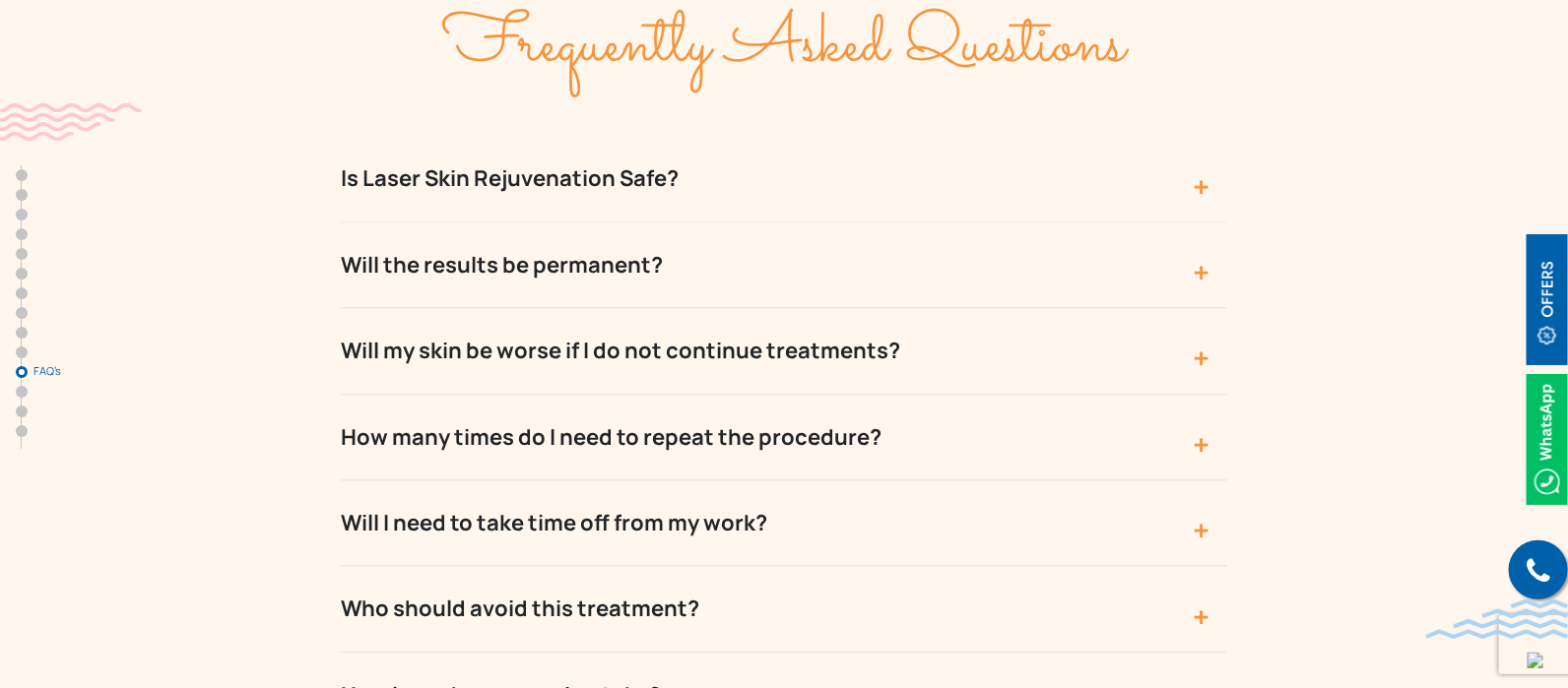 scroll, scrollTop: 8120, scrollLeft: 0, axis: vertical 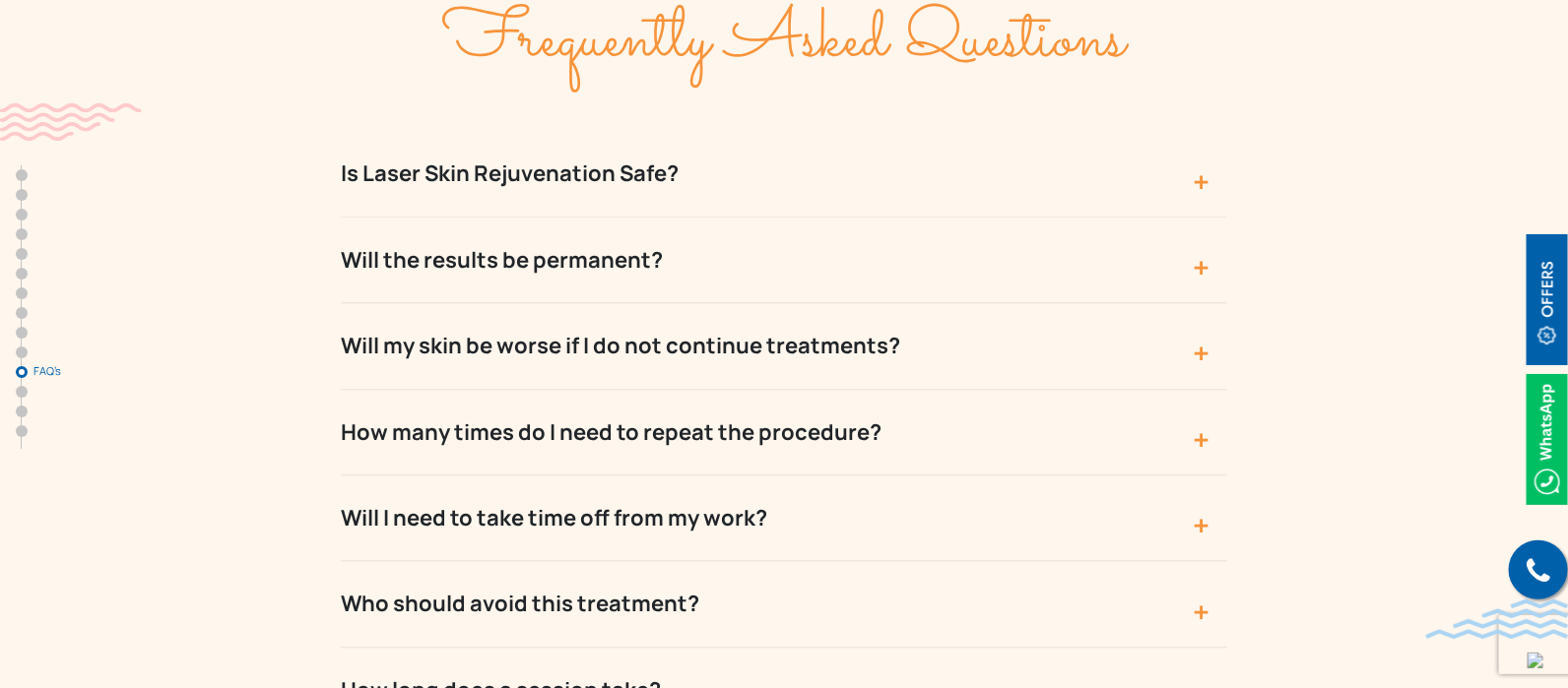 click on "Will my skin be worse if I do not continue treatments?" at bounding box center [784, 345] 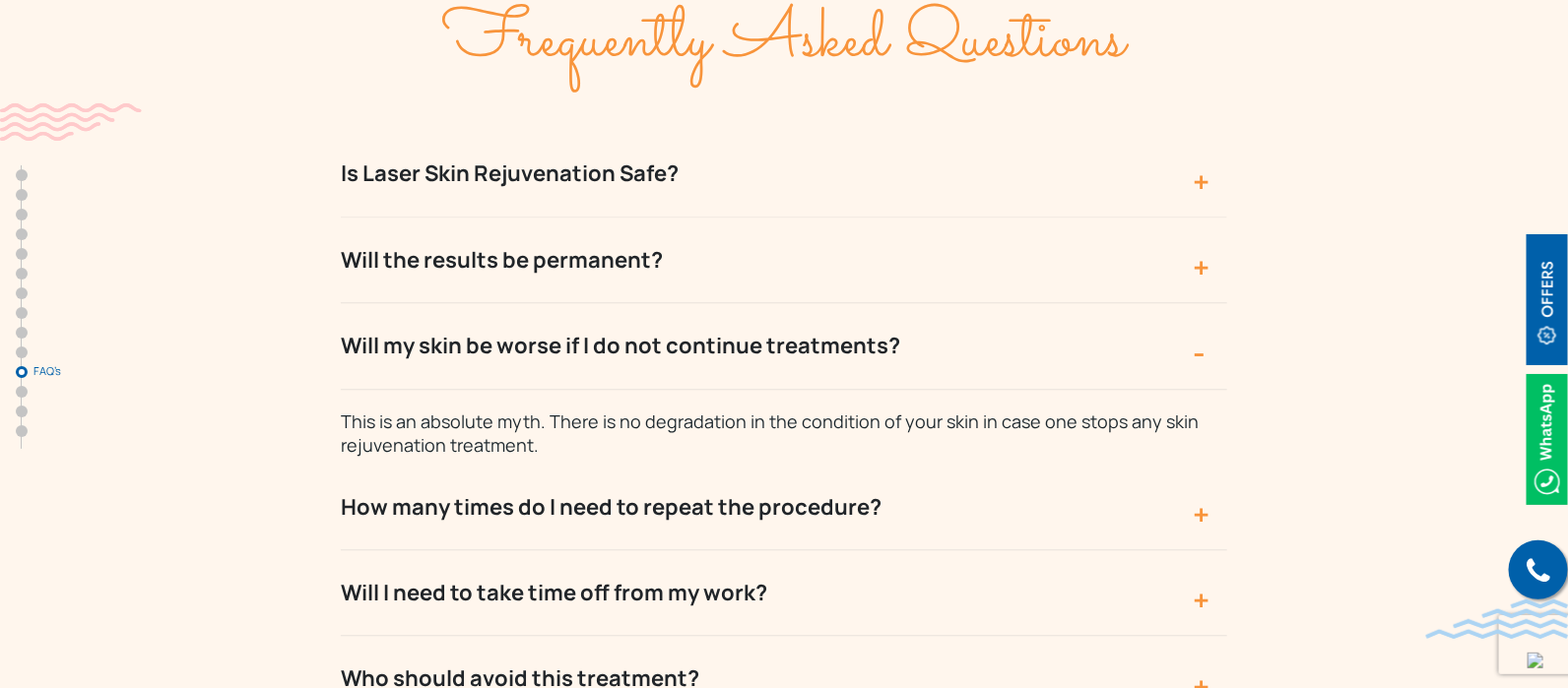 click on "Will my skin be worse if I do not continue treatments?" at bounding box center (784, 345) 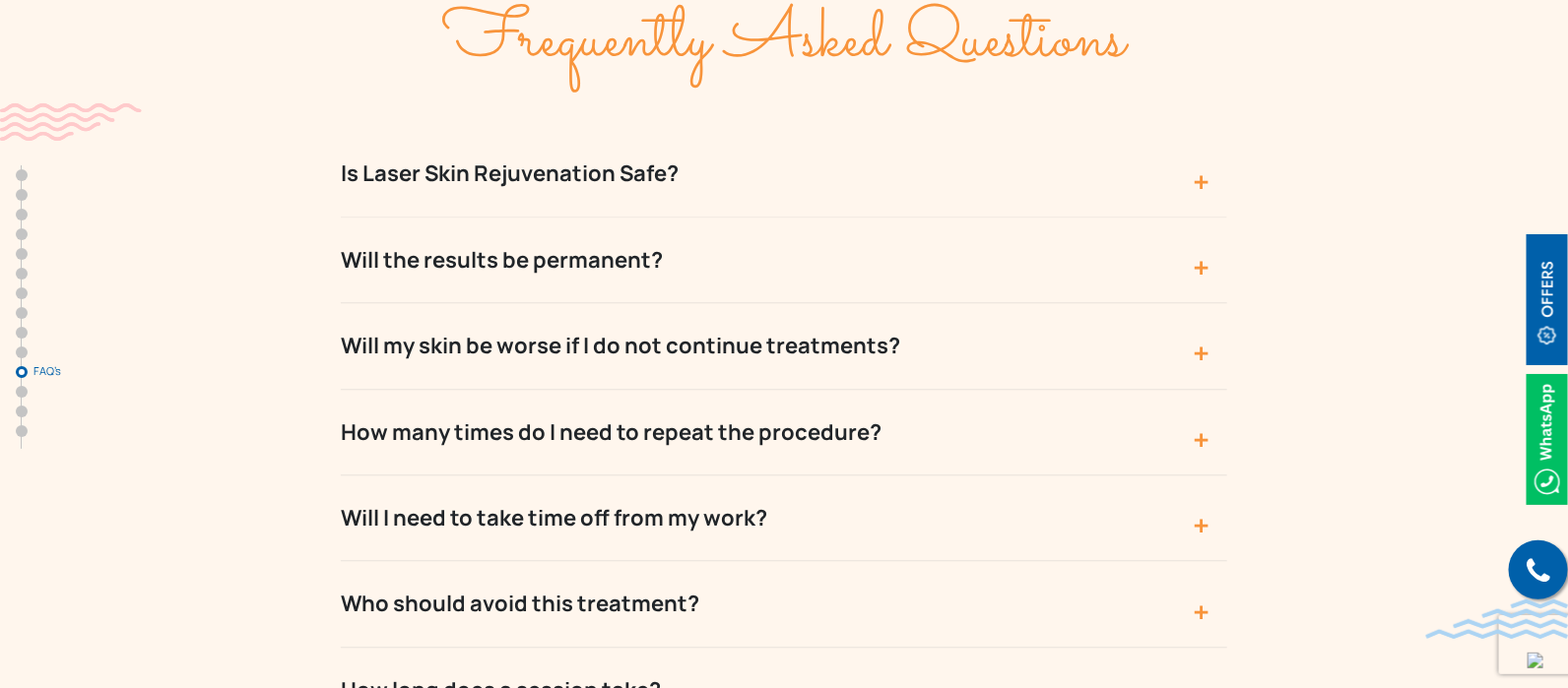 scroll, scrollTop: 8243, scrollLeft: 0, axis: vertical 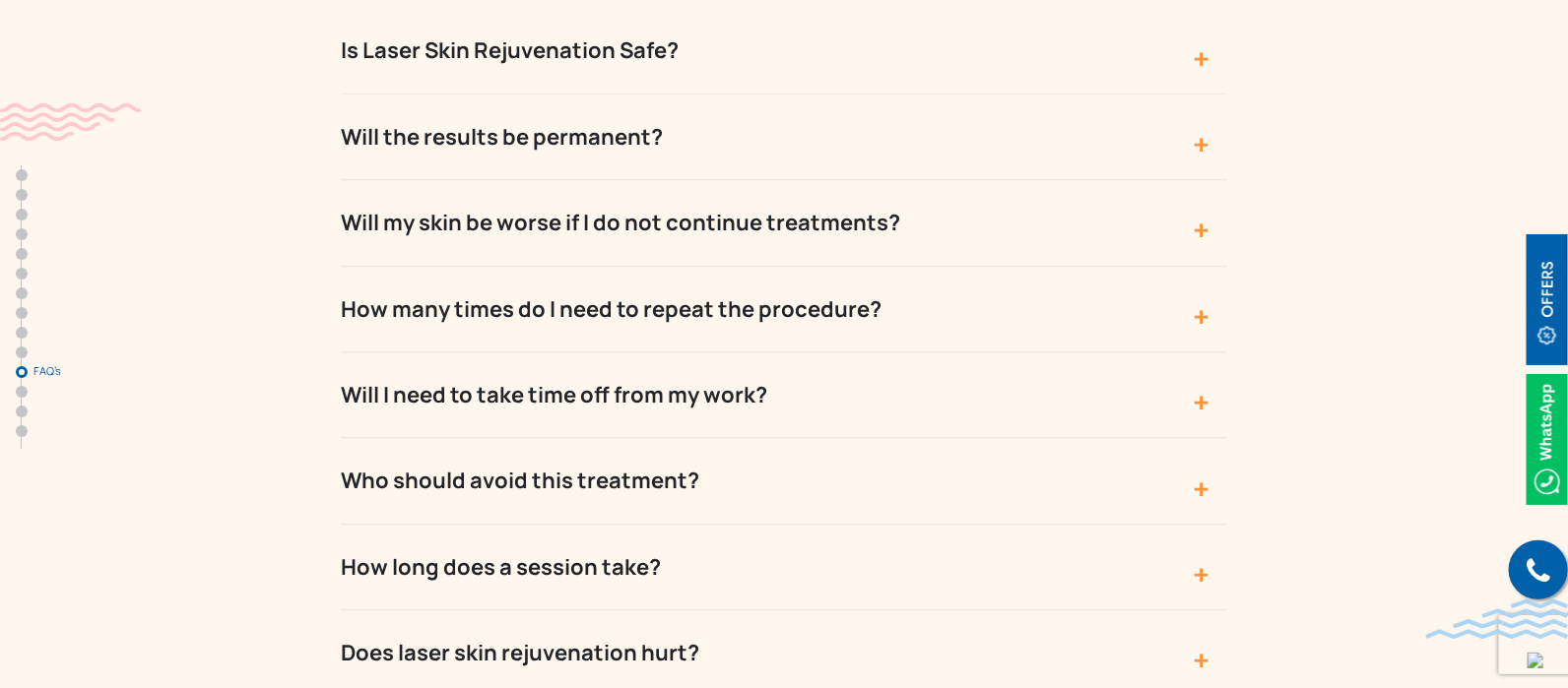 click on "How many times do I need to repeat the procedure?" at bounding box center [784, 309] 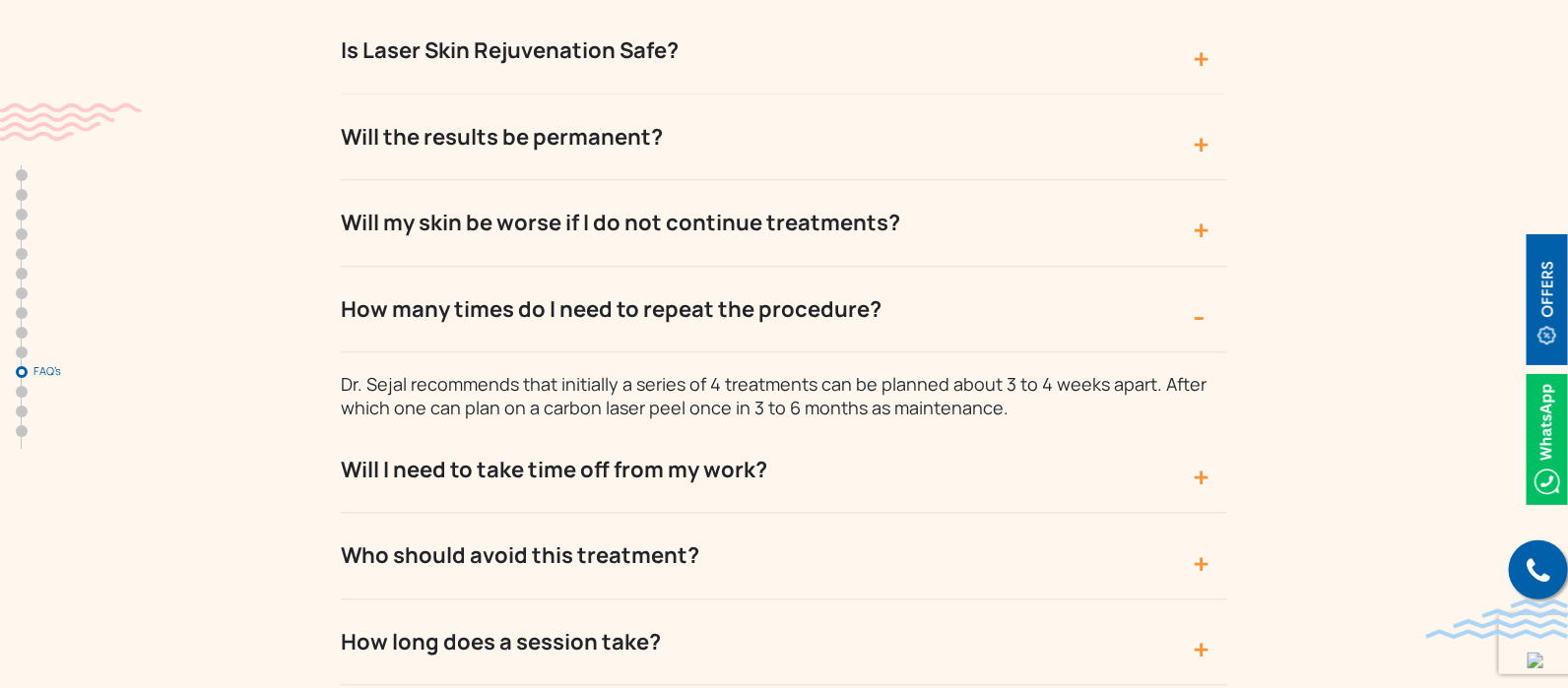 click on "How many times do I need to repeat the procedure?" at bounding box center [784, 309] 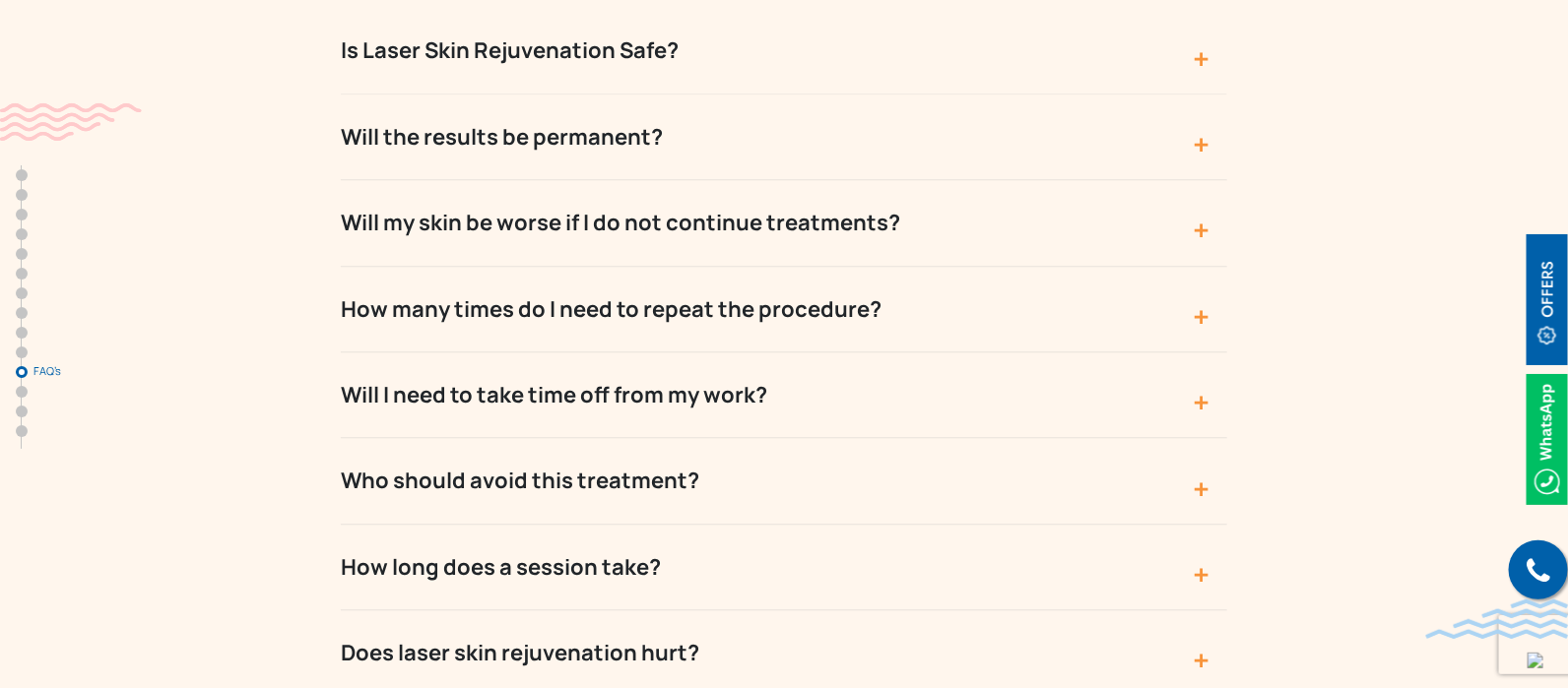 scroll, scrollTop: 8366, scrollLeft: 0, axis: vertical 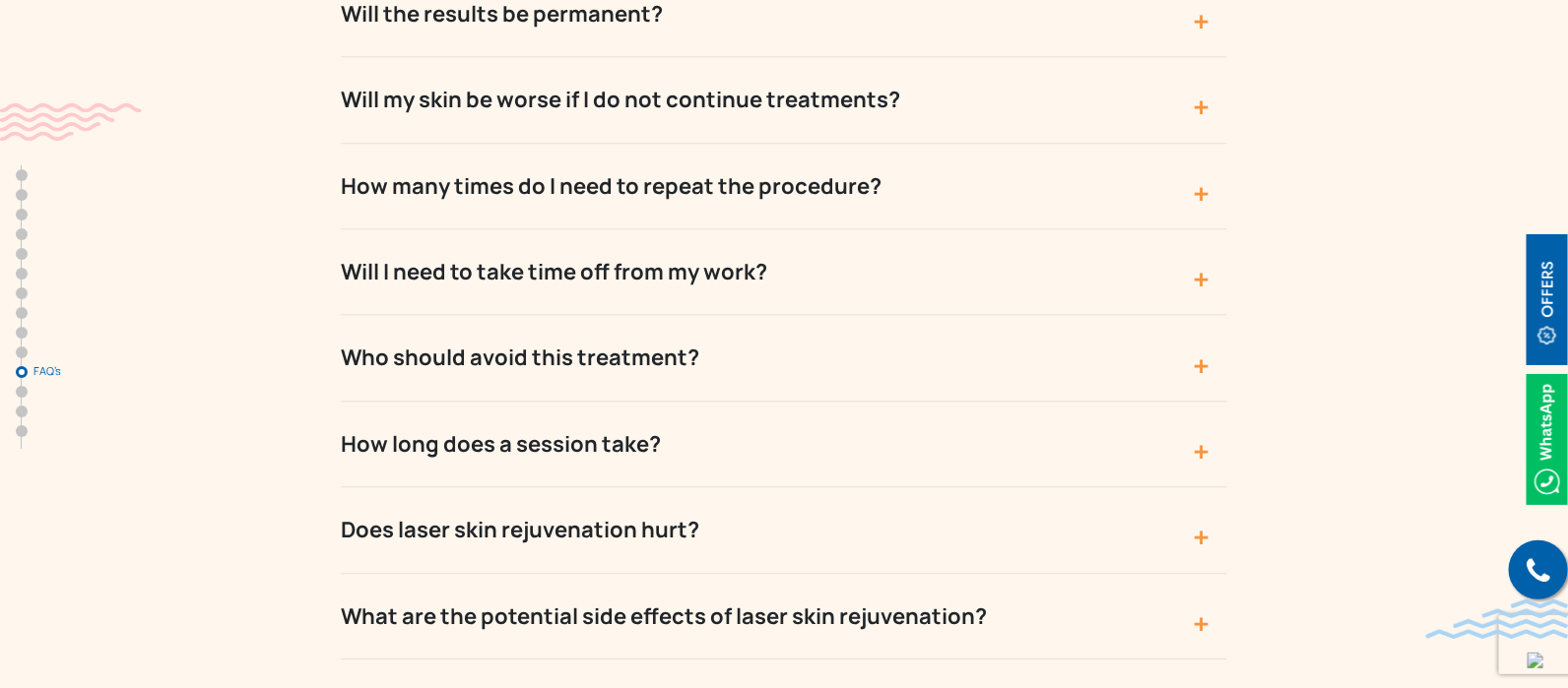 click on "Will I need to take time off from my work?" at bounding box center (784, 272) 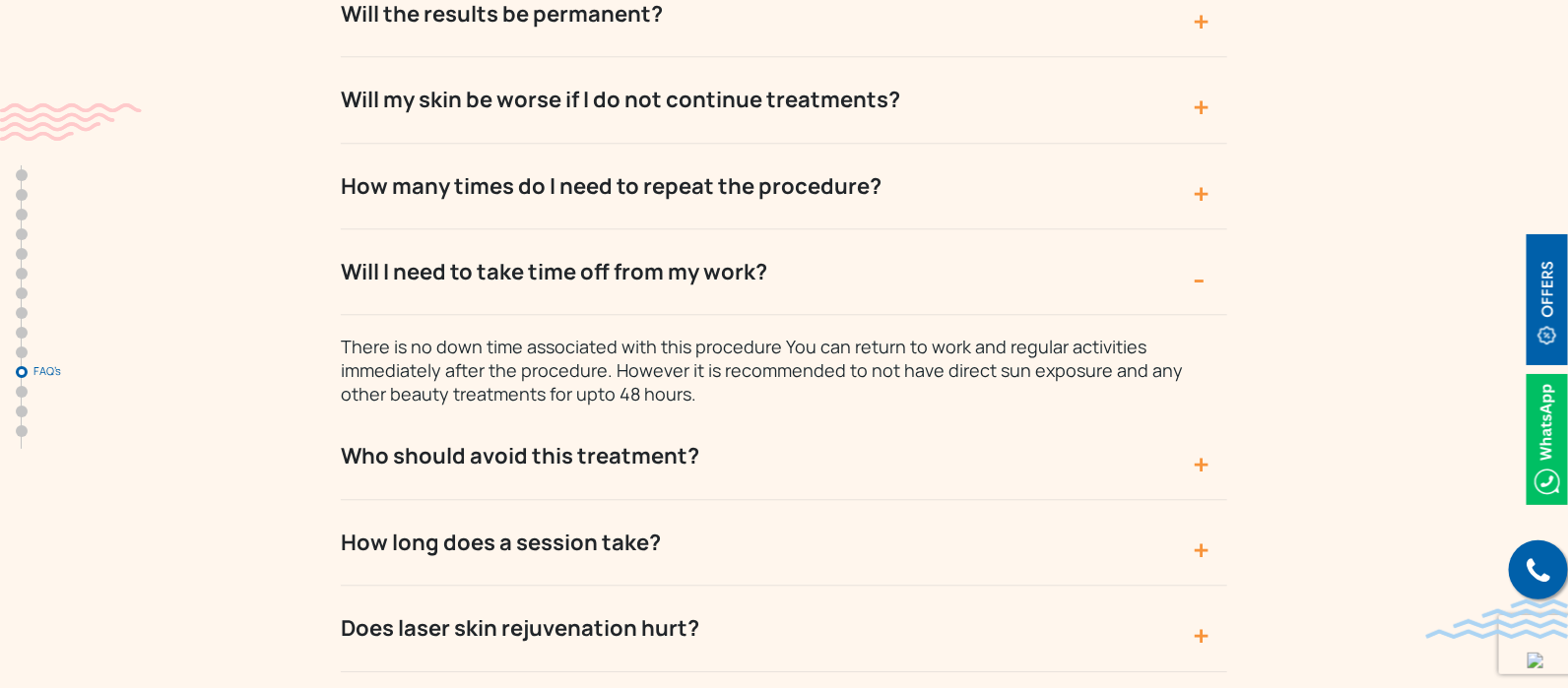 click on "Will I need to take time off from my work?" at bounding box center [784, 272] 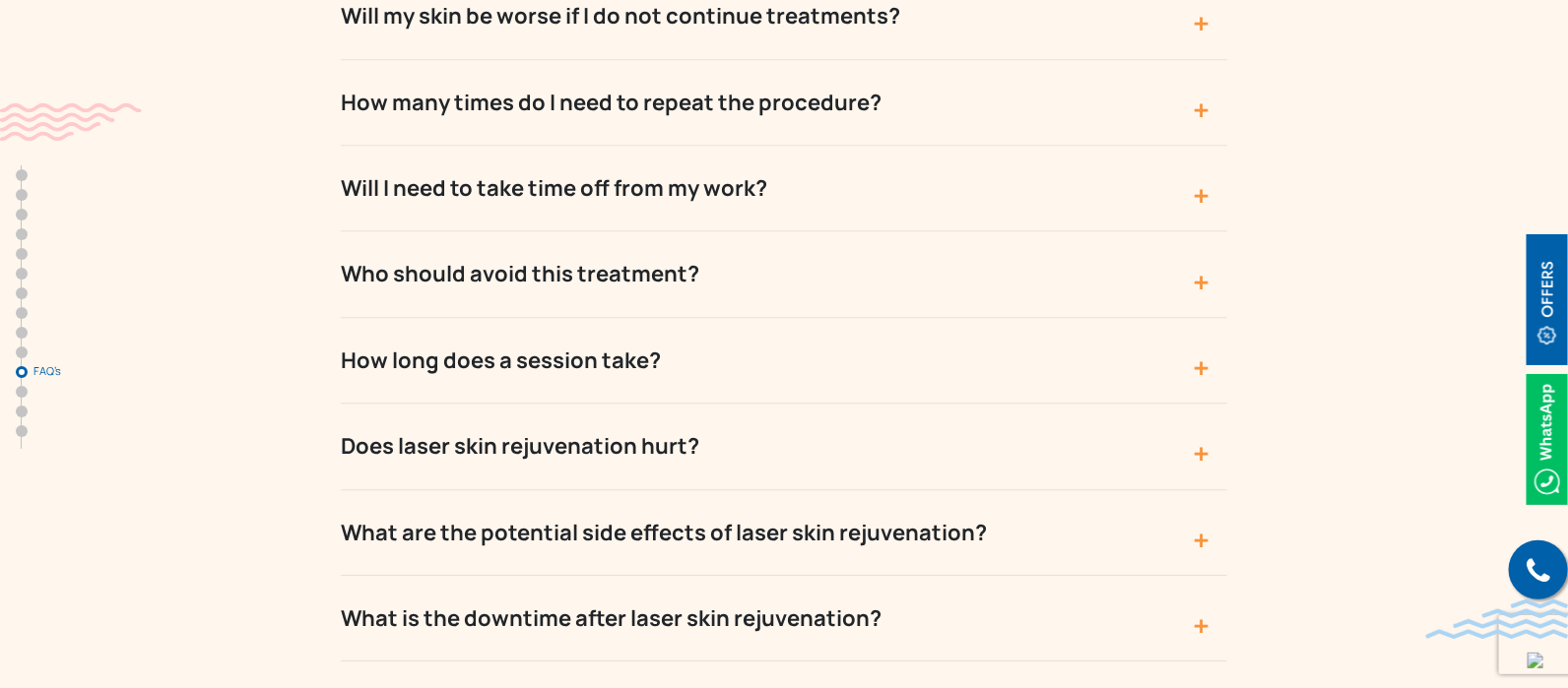 scroll, scrollTop: 8489, scrollLeft: 0, axis: vertical 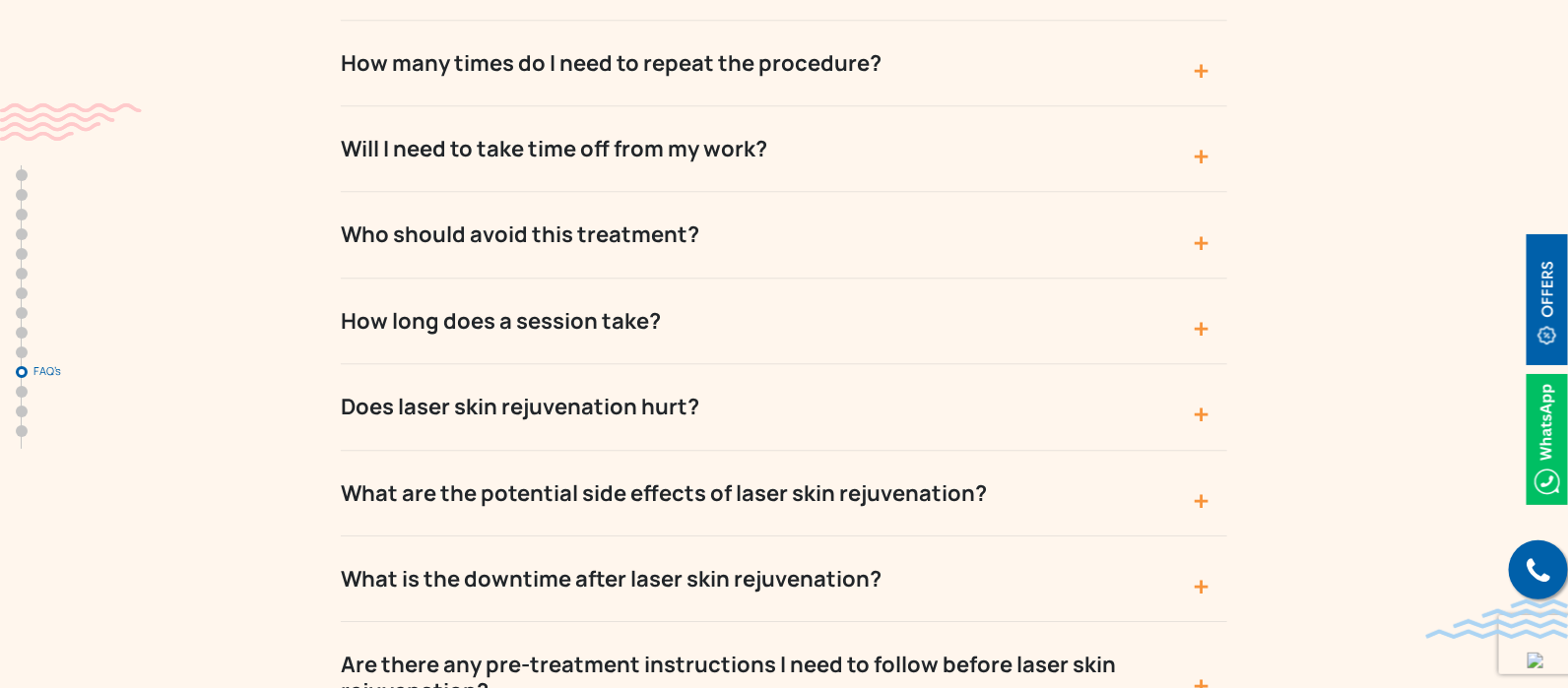 click on "Who should avoid this treatment?" at bounding box center [784, 234] 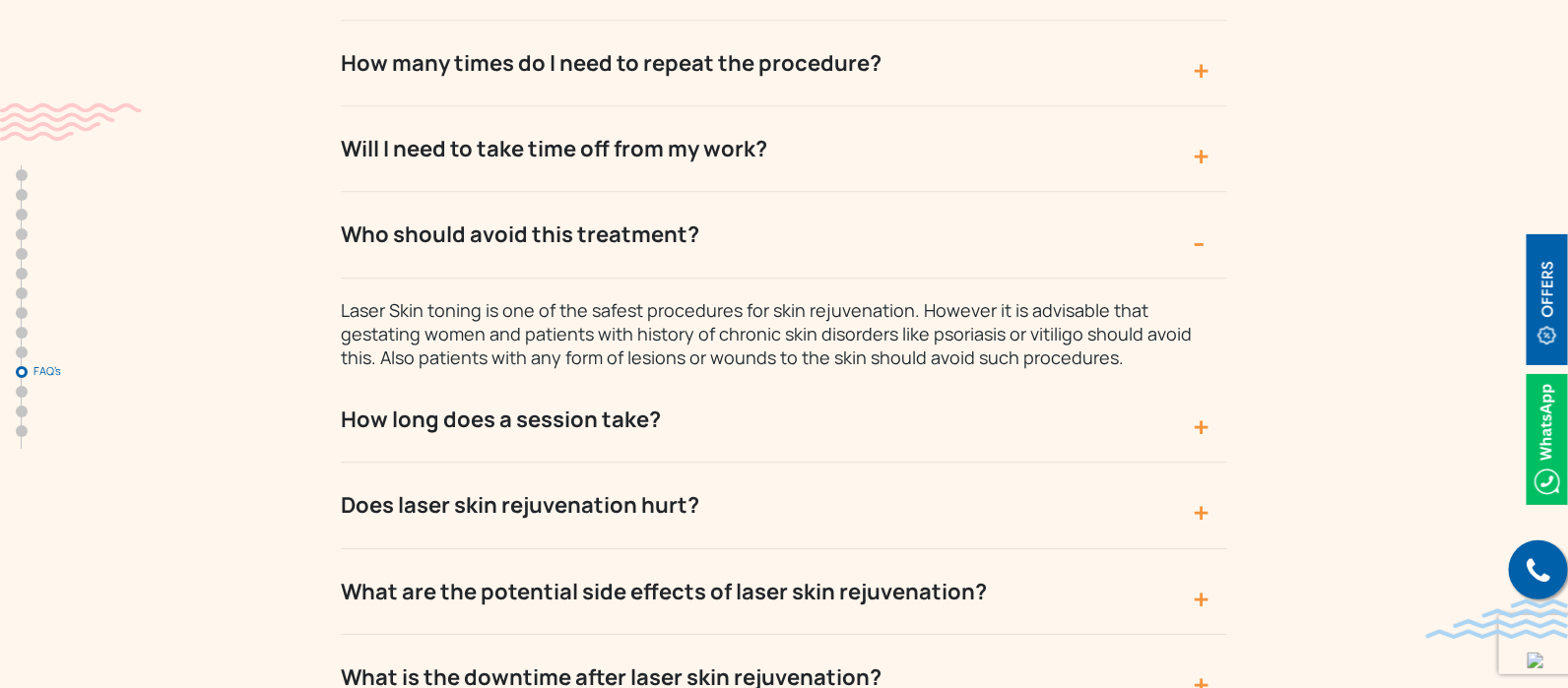 click on "Who should avoid this treatment?" at bounding box center (784, 234) 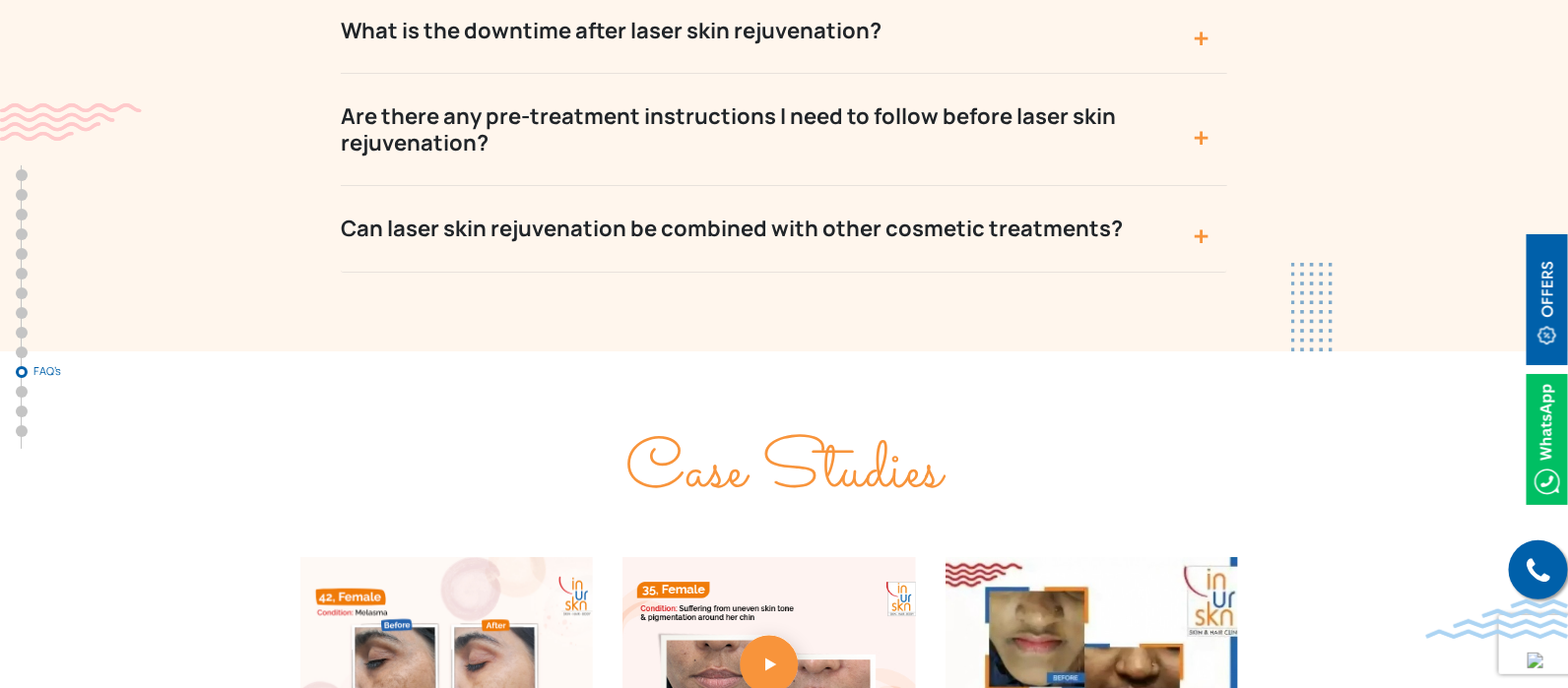 scroll, scrollTop: 8981, scrollLeft: 0, axis: vertical 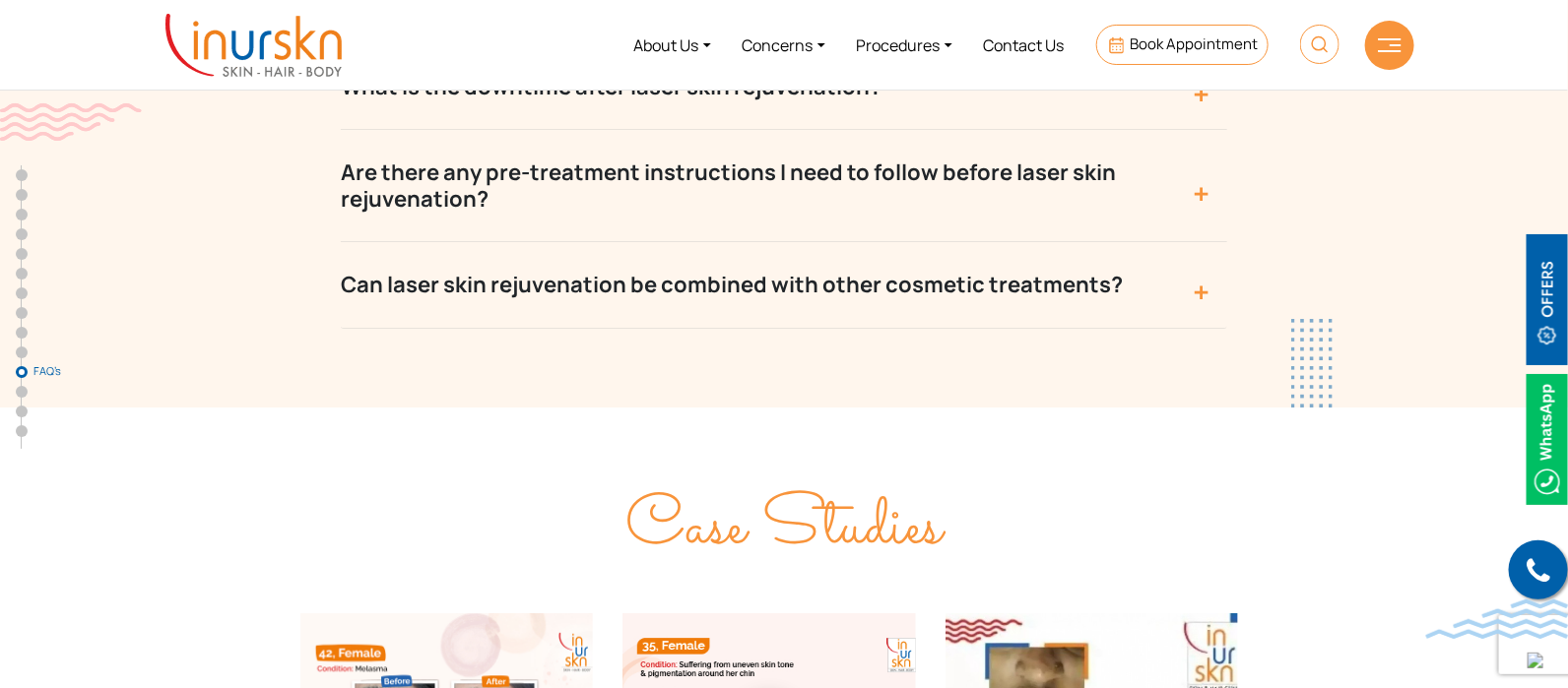 click on "Can laser skin rejuvenation be combined with other cosmetic treatments?" at bounding box center [784, 284] 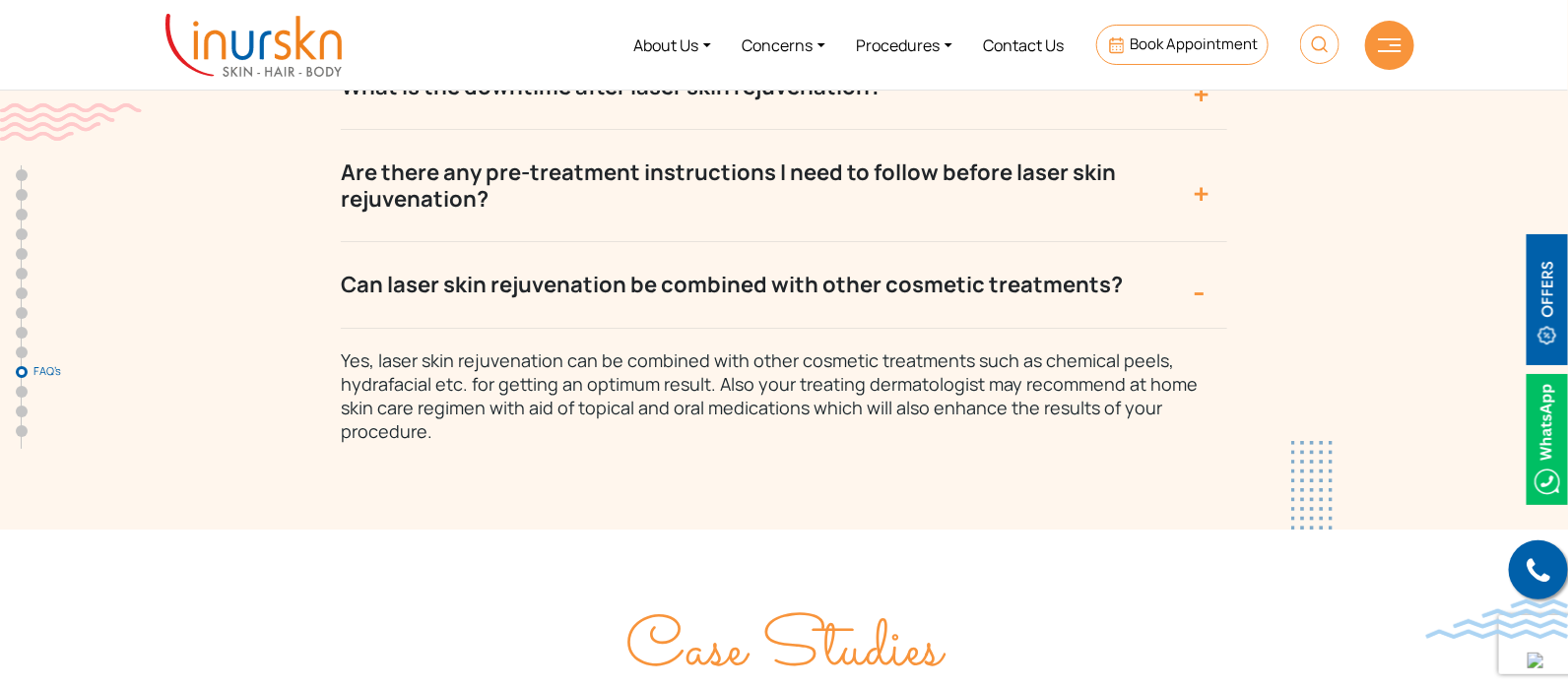 click on "Can laser skin rejuvenation be combined with other cosmetic treatments?" at bounding box center (784, 284) 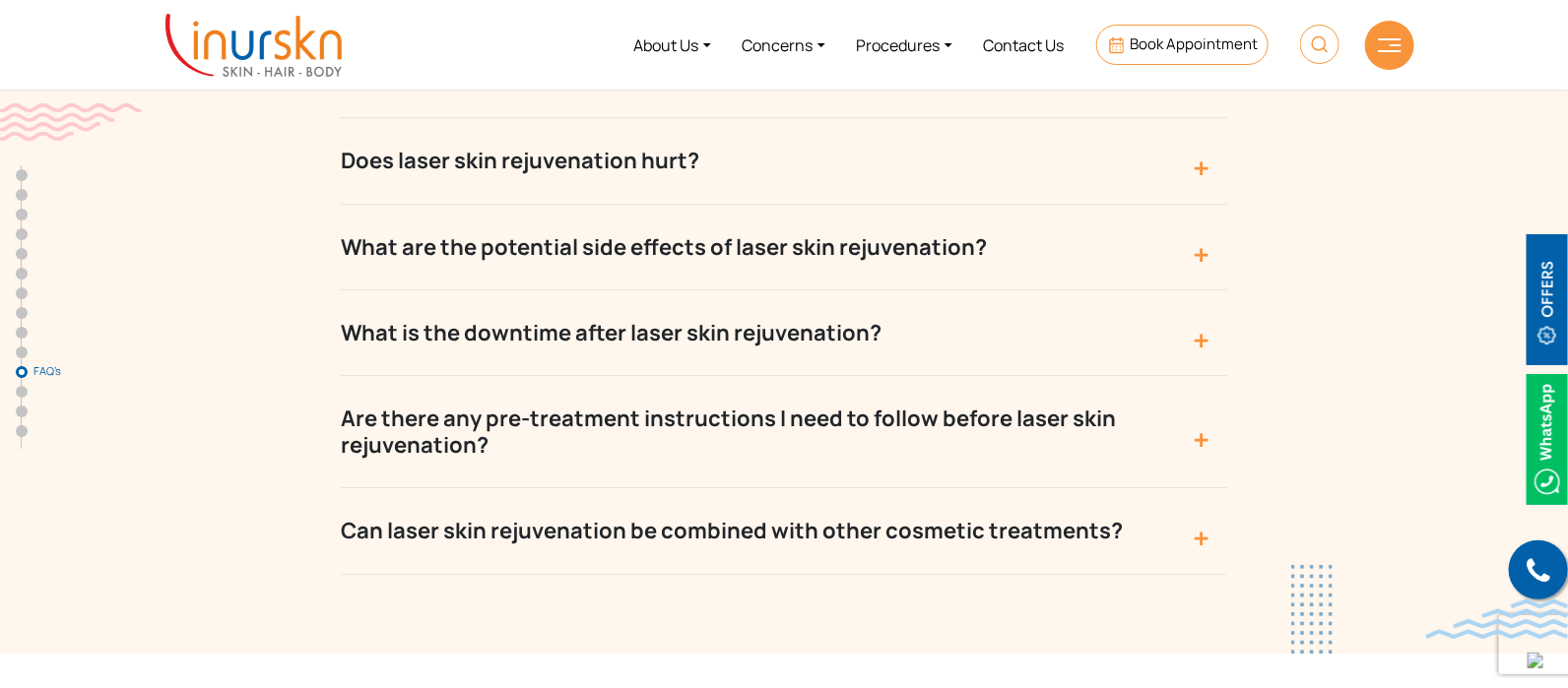 click on "Are there any pre-treatment instructions I need to follow before laser skin rejuvenation?" at bounding box center [784, 432] 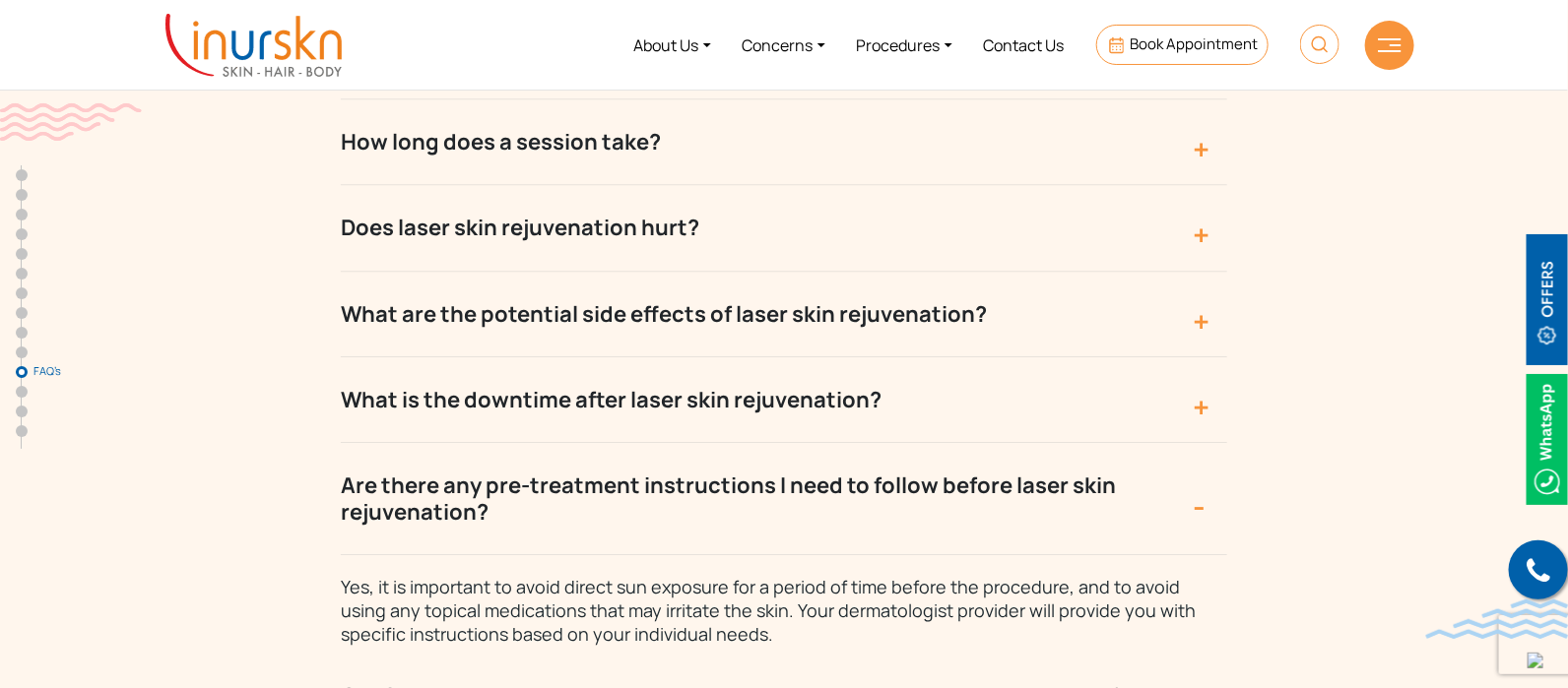 scroll, scrollTop: 8612, scrollLeft: 0, axis: vertical 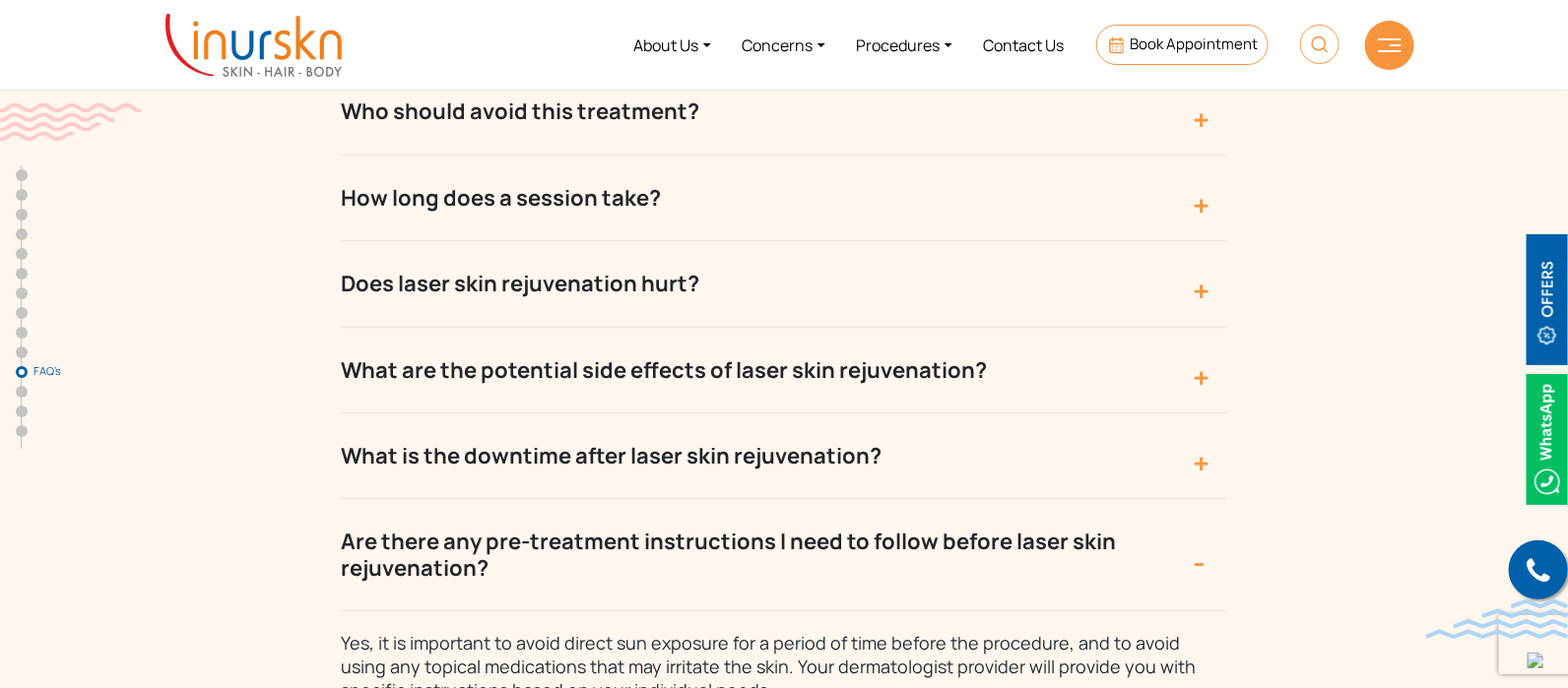click on "What is the downtime after laser skin rejuvenation?" at bounding box center (784, 456) 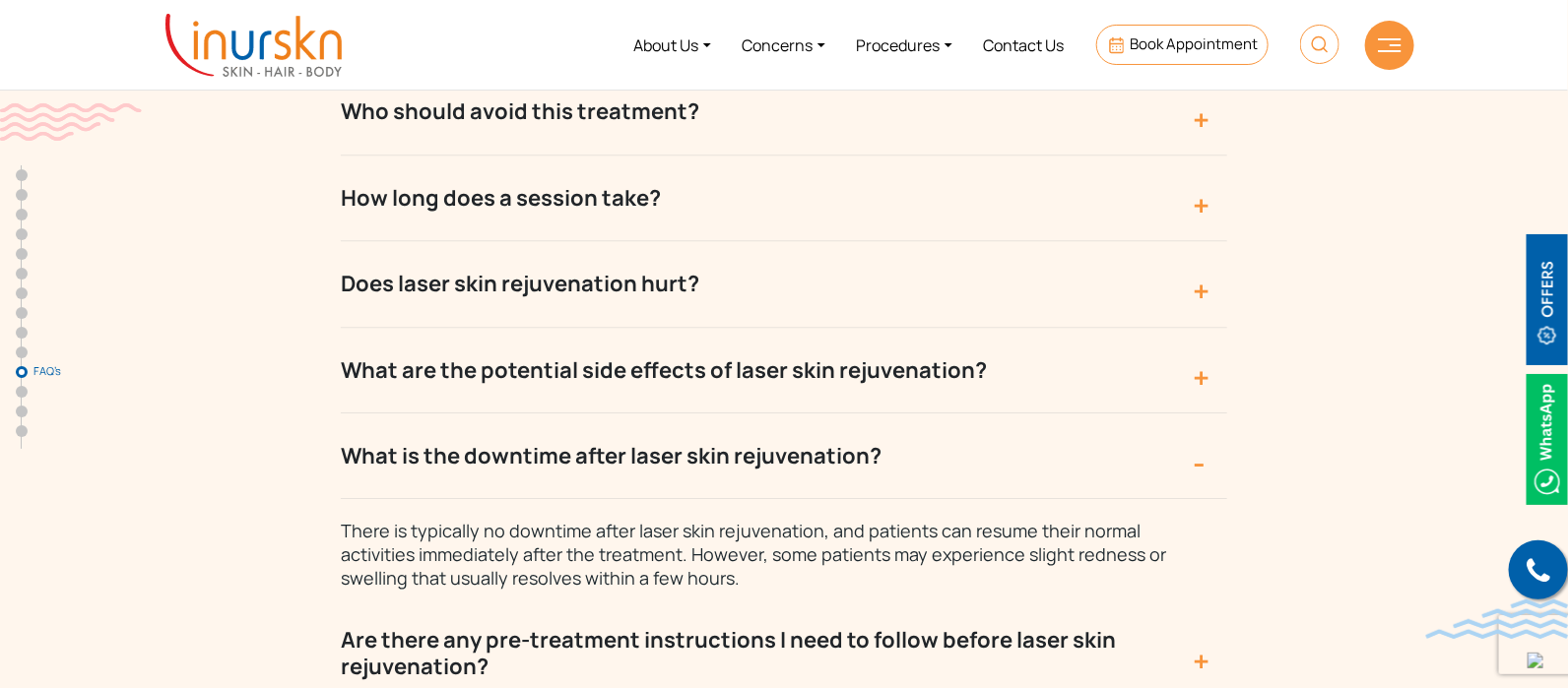 click on "What are the potential side effects of laser skin rejuvenation?" at bounding box center [784, 370] 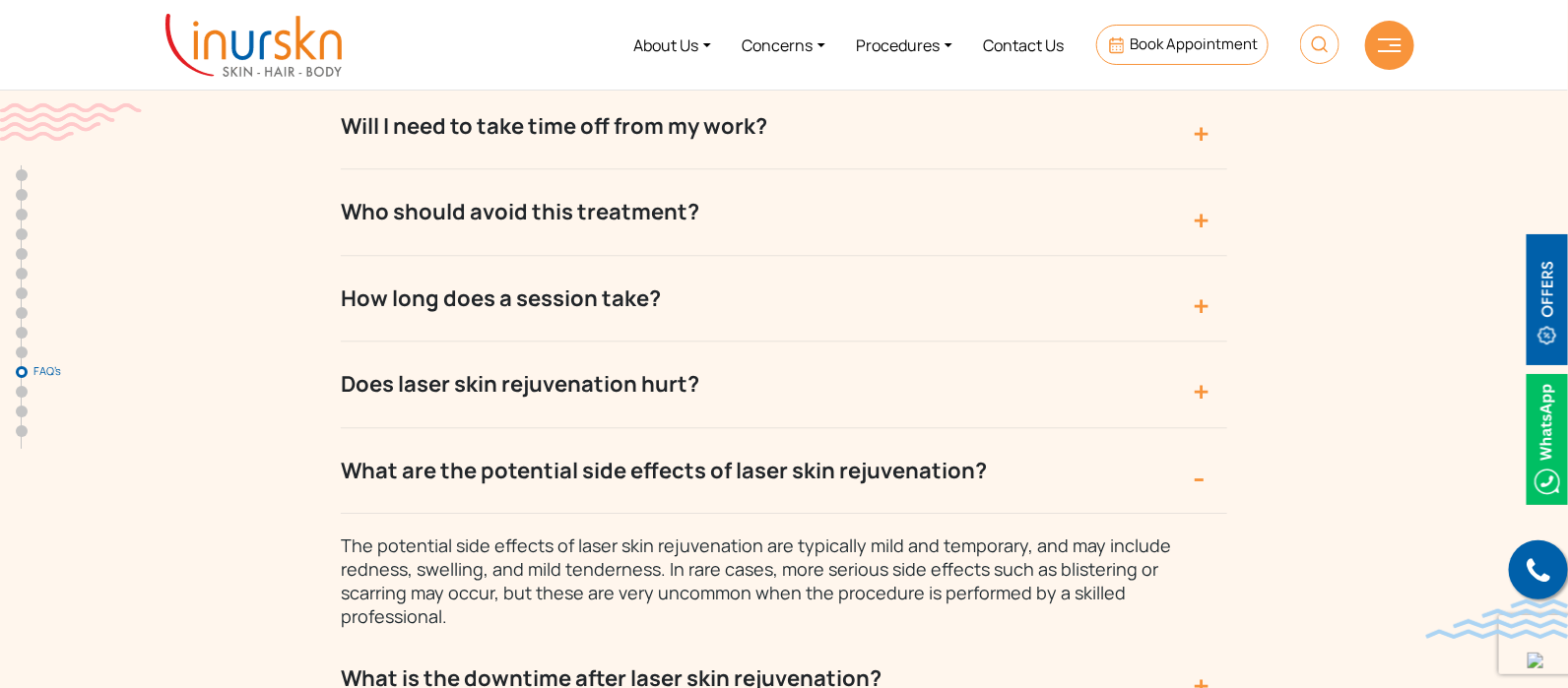 scroll, scrollTop: 8489, scrollLeft: 0, axis: vertical 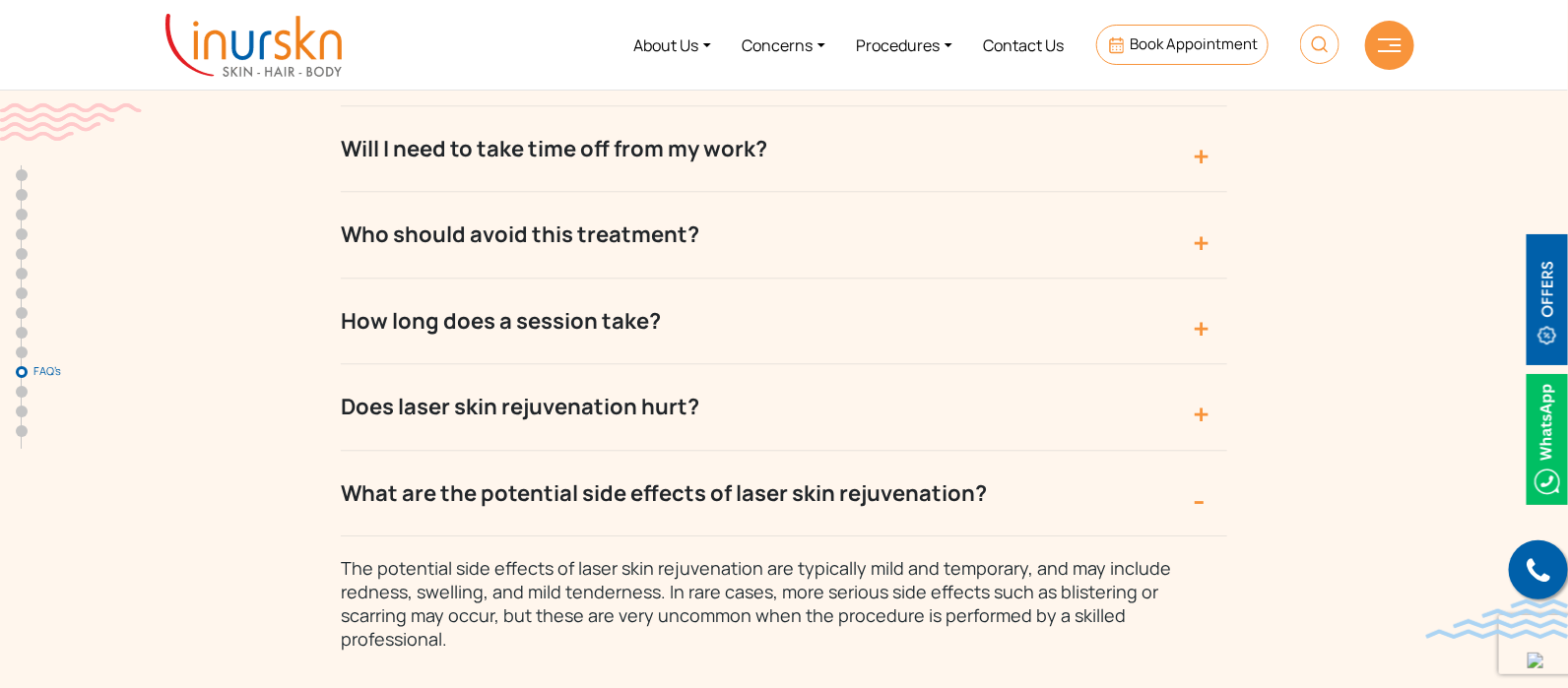 click on "Does laser skin rejuvenation hurt?" at bounding box center (784, 407) 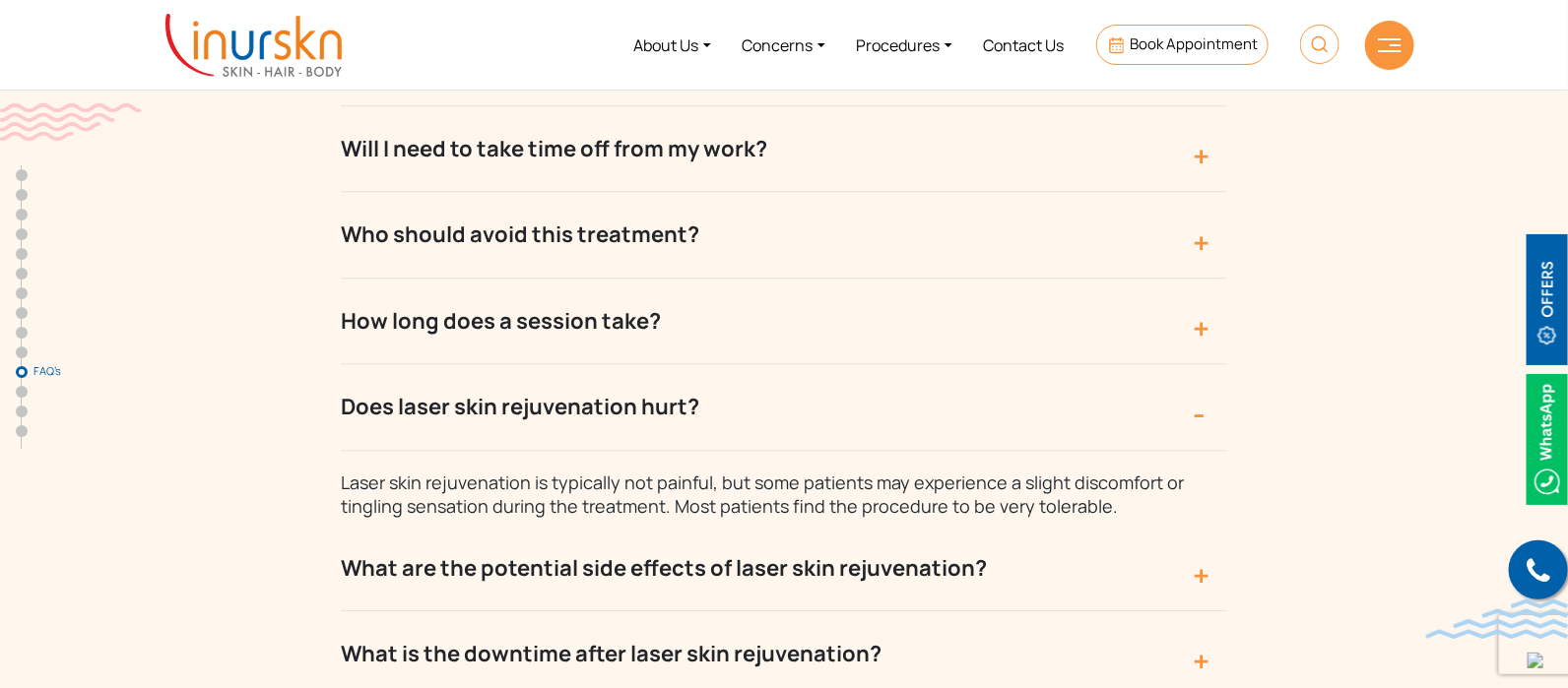 click on "How long does a session take?" at bounding box center [784, 321] 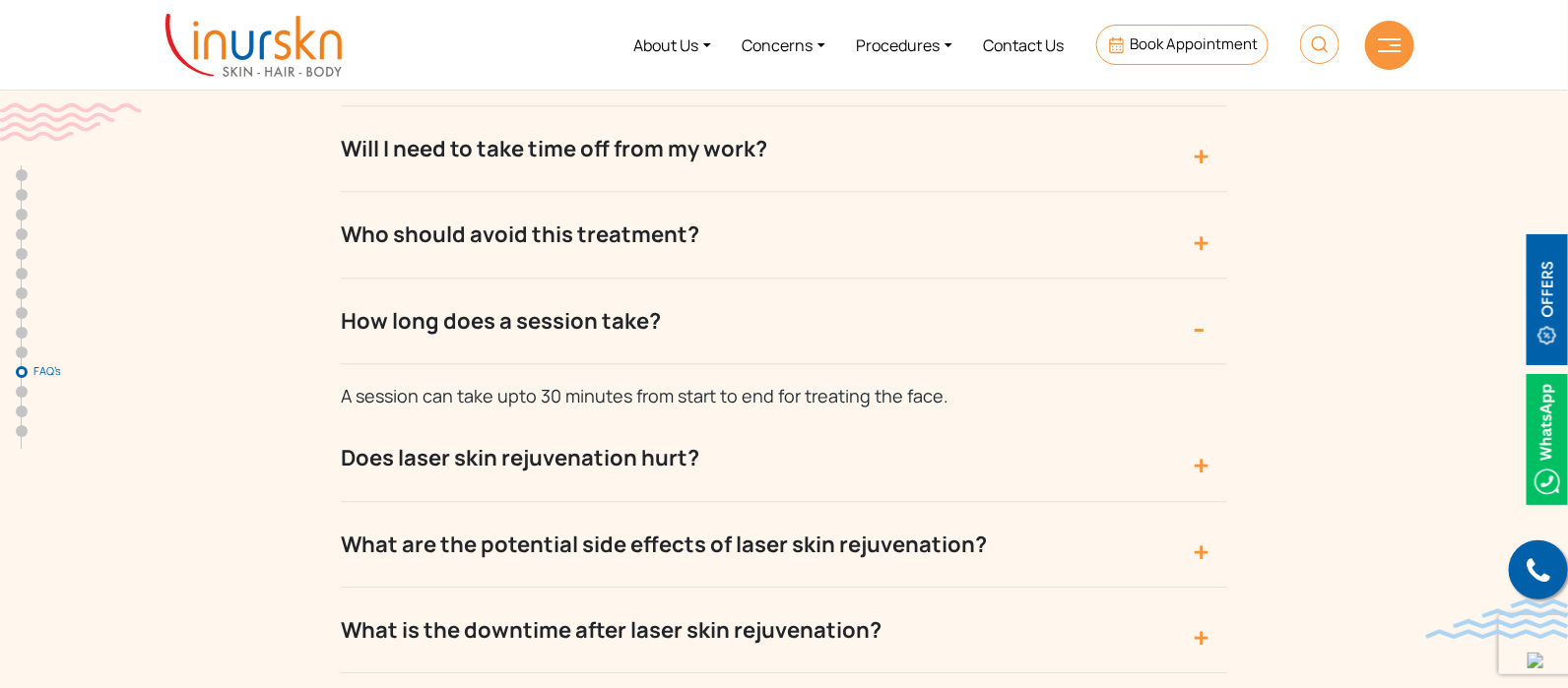 scroll, scrollTop: 8366, scrollLeft: 0, axis: vertical 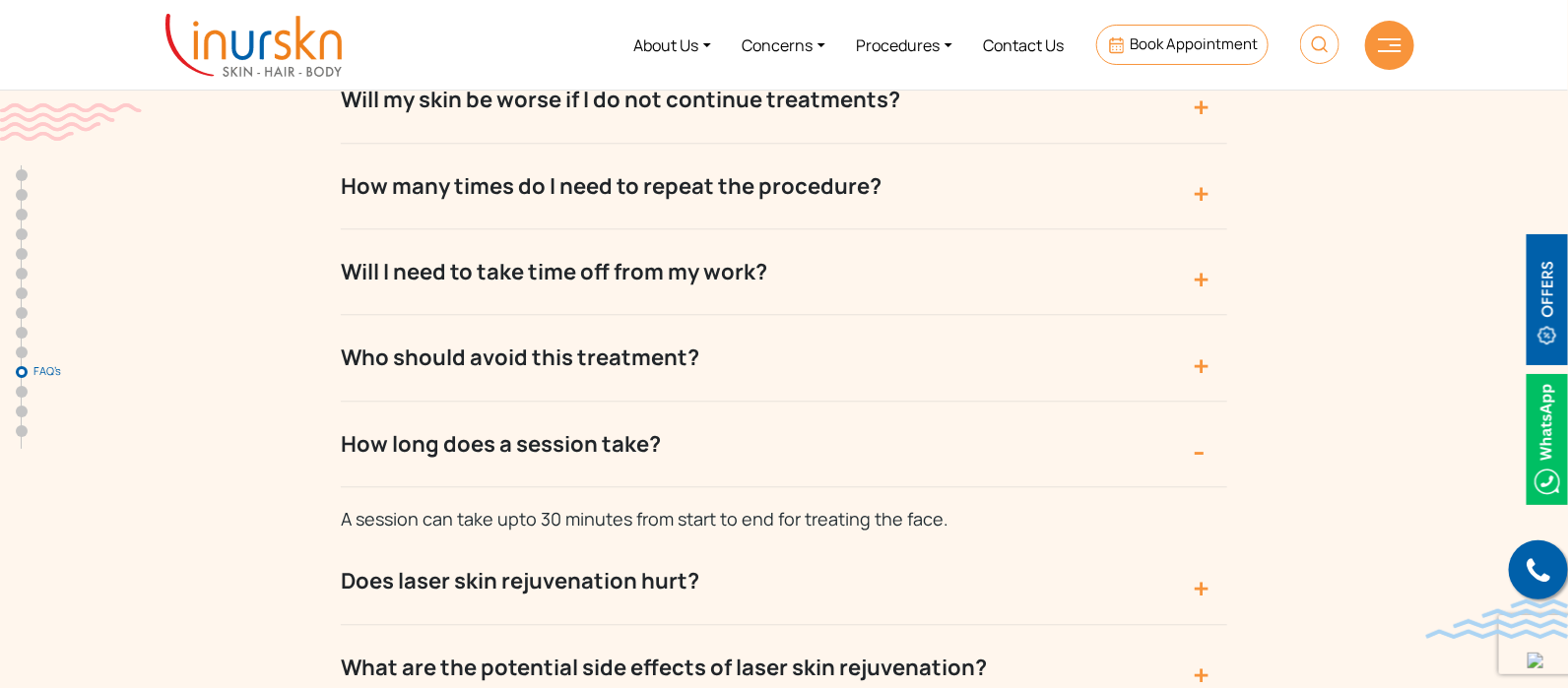 click on "Who should avoid this treatment?" at bounding box center (784, 357) 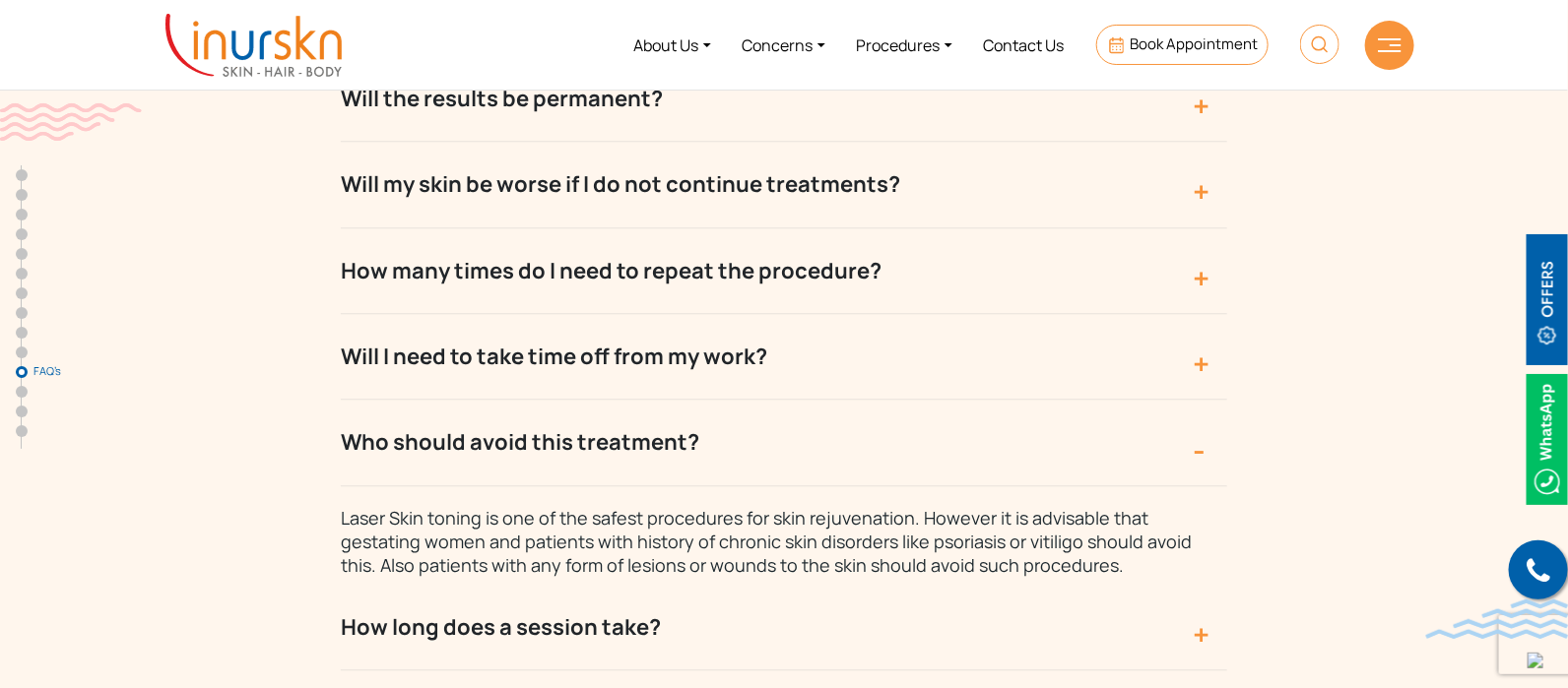 scroll, scrollTop: 8243, scrollLeft: 0, axis: vertical 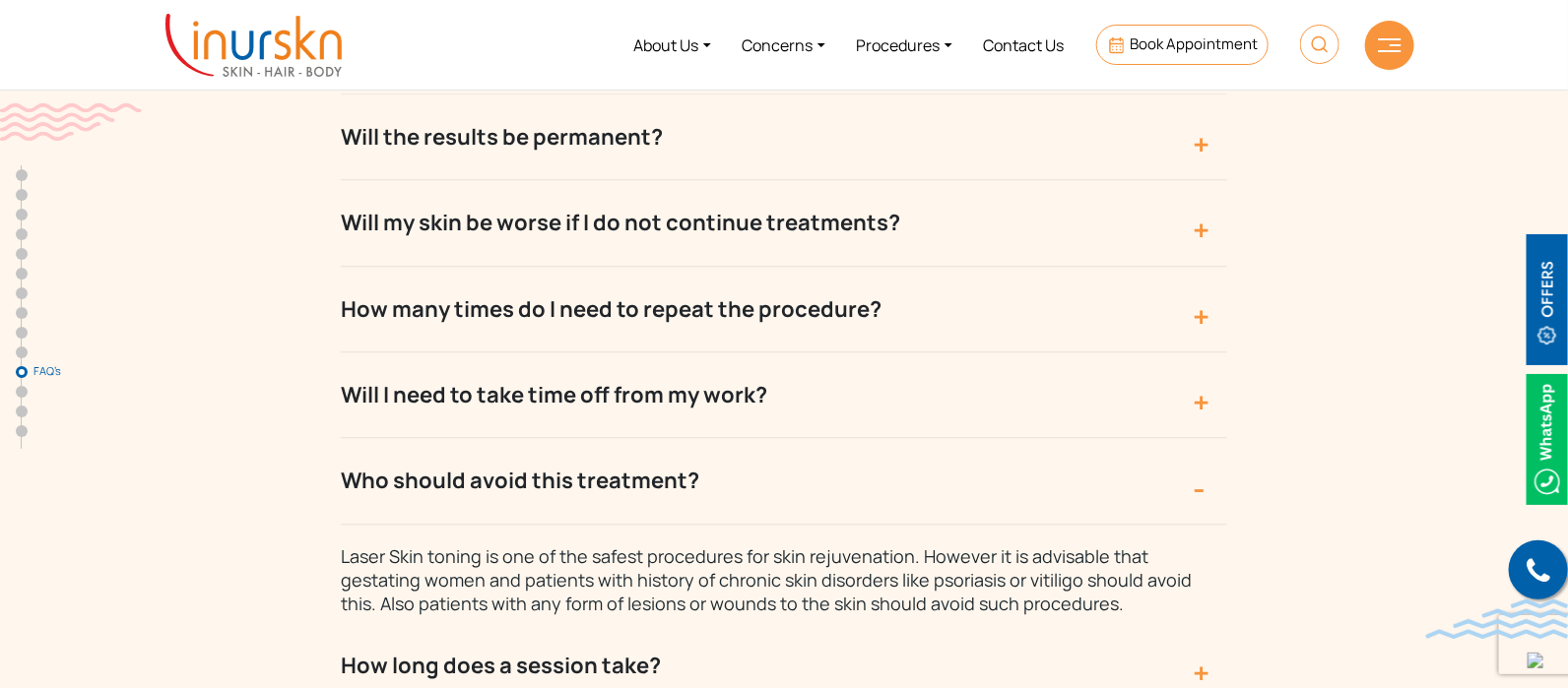 click on "Will I need to take time off from my work?" at bounding box center [784, 395] 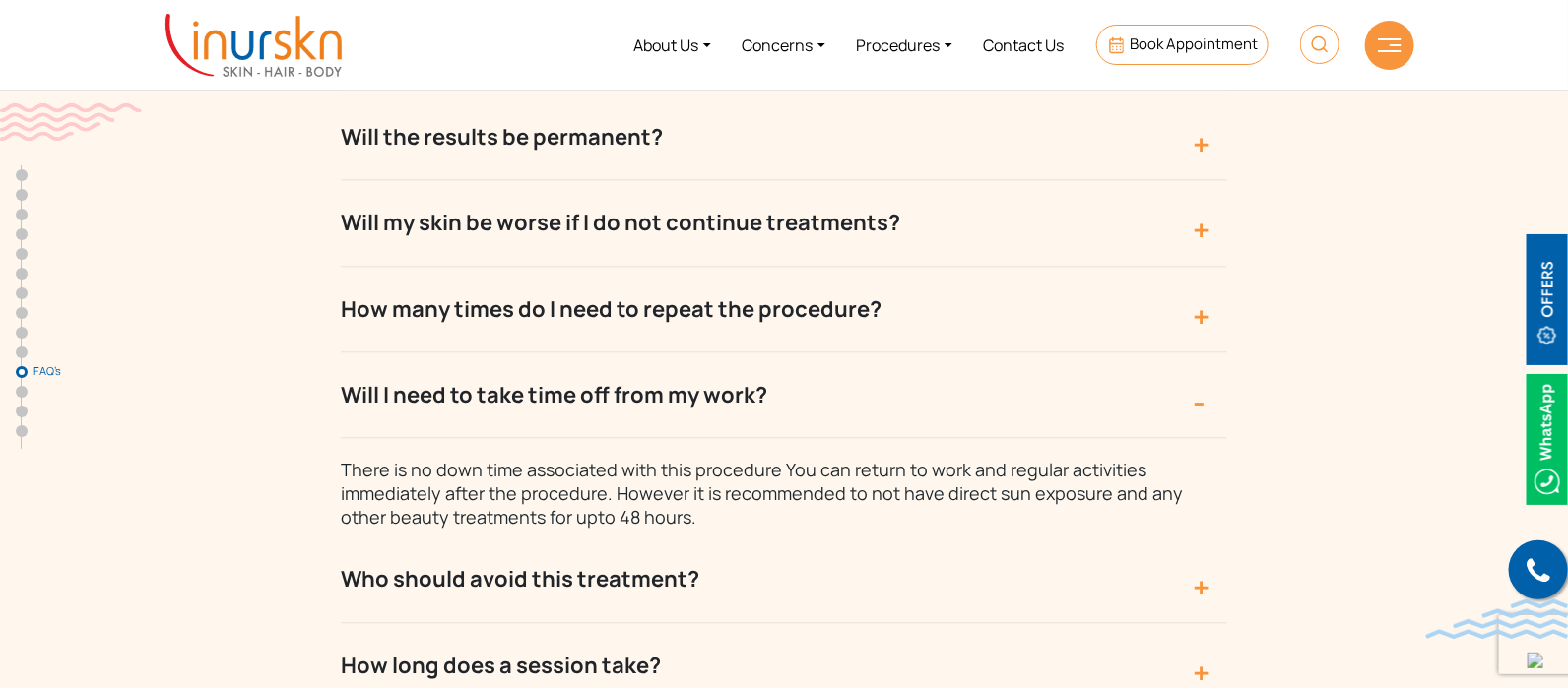 click on "How many times do I need to repeat the procedure?" at bounding box center [784, 309] 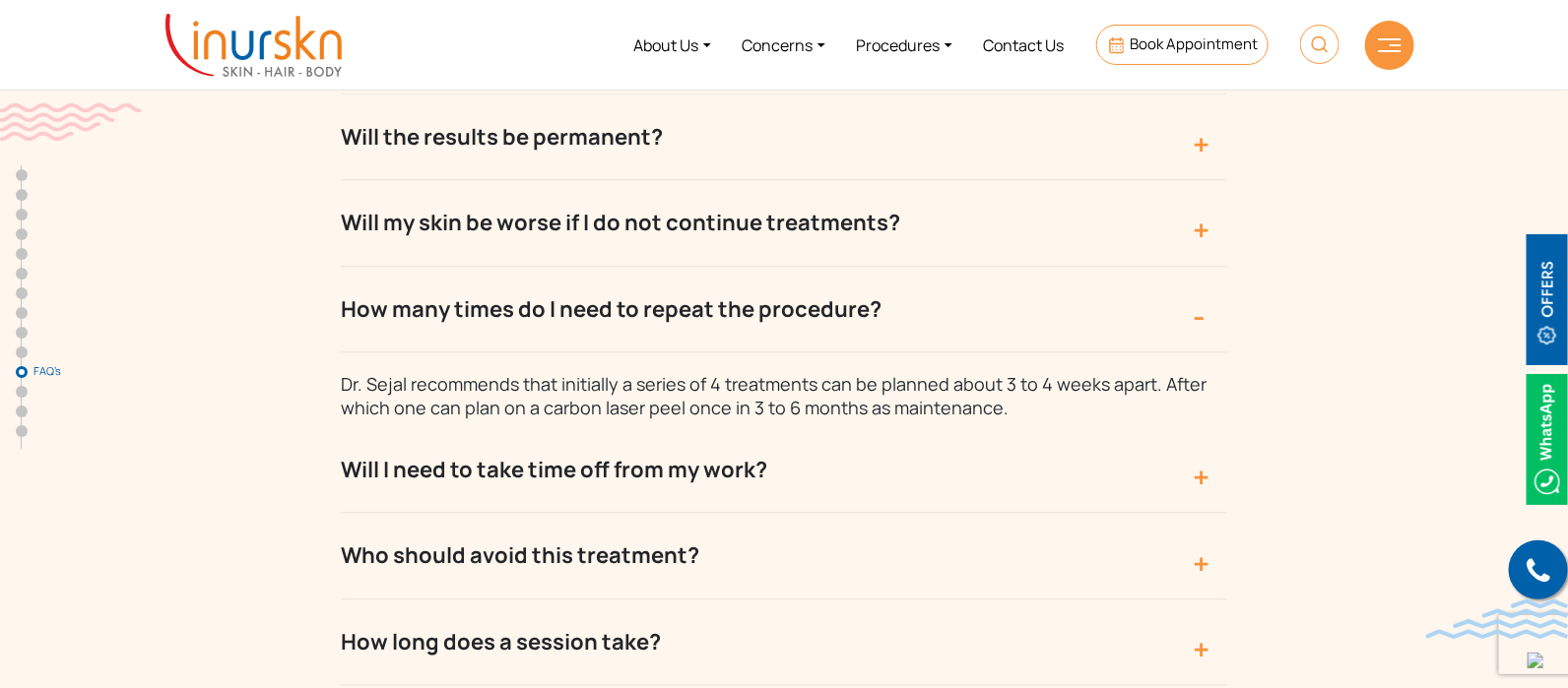 scroll, scrollTop: 8120, scrollLeft: 0, axis: vertical 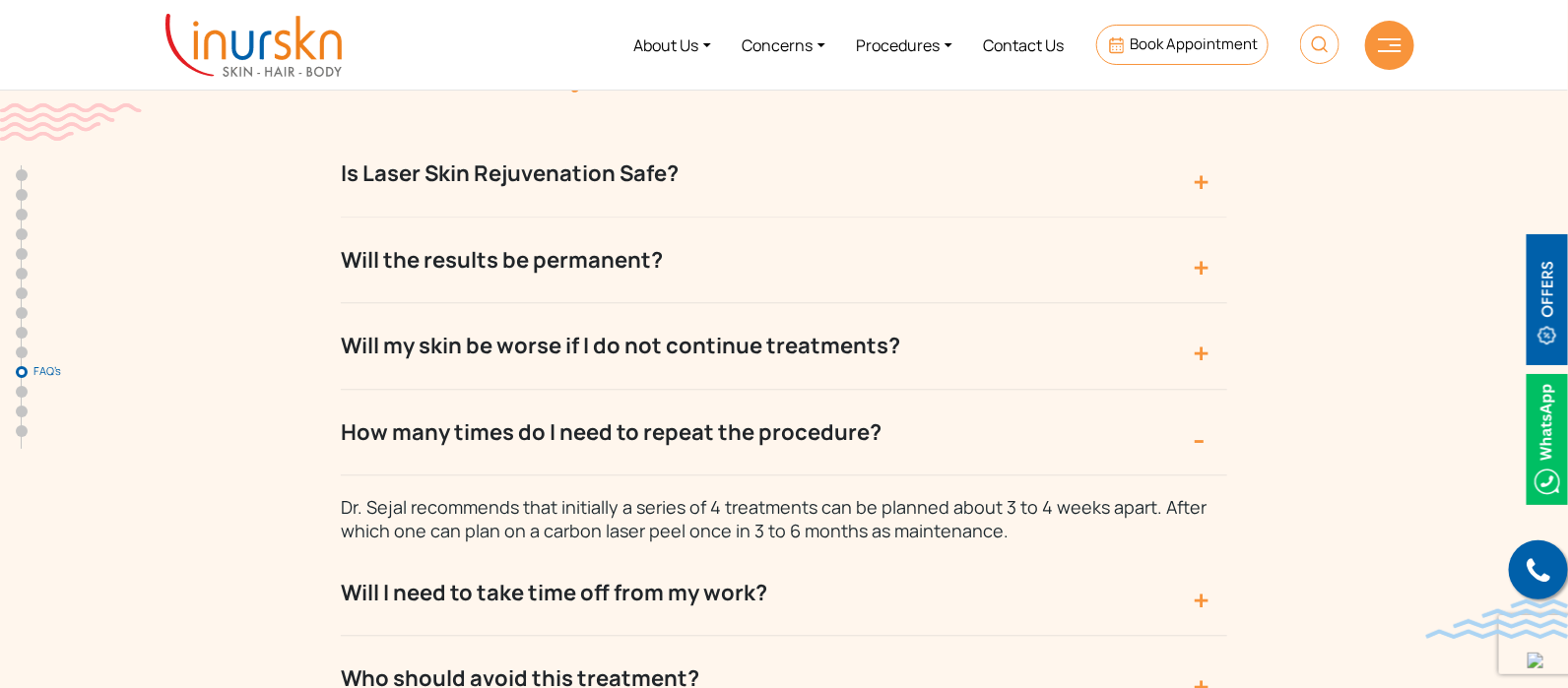 click on "Will my skin be worse if I do not continue treatments?" at bounding box center (784, 345) 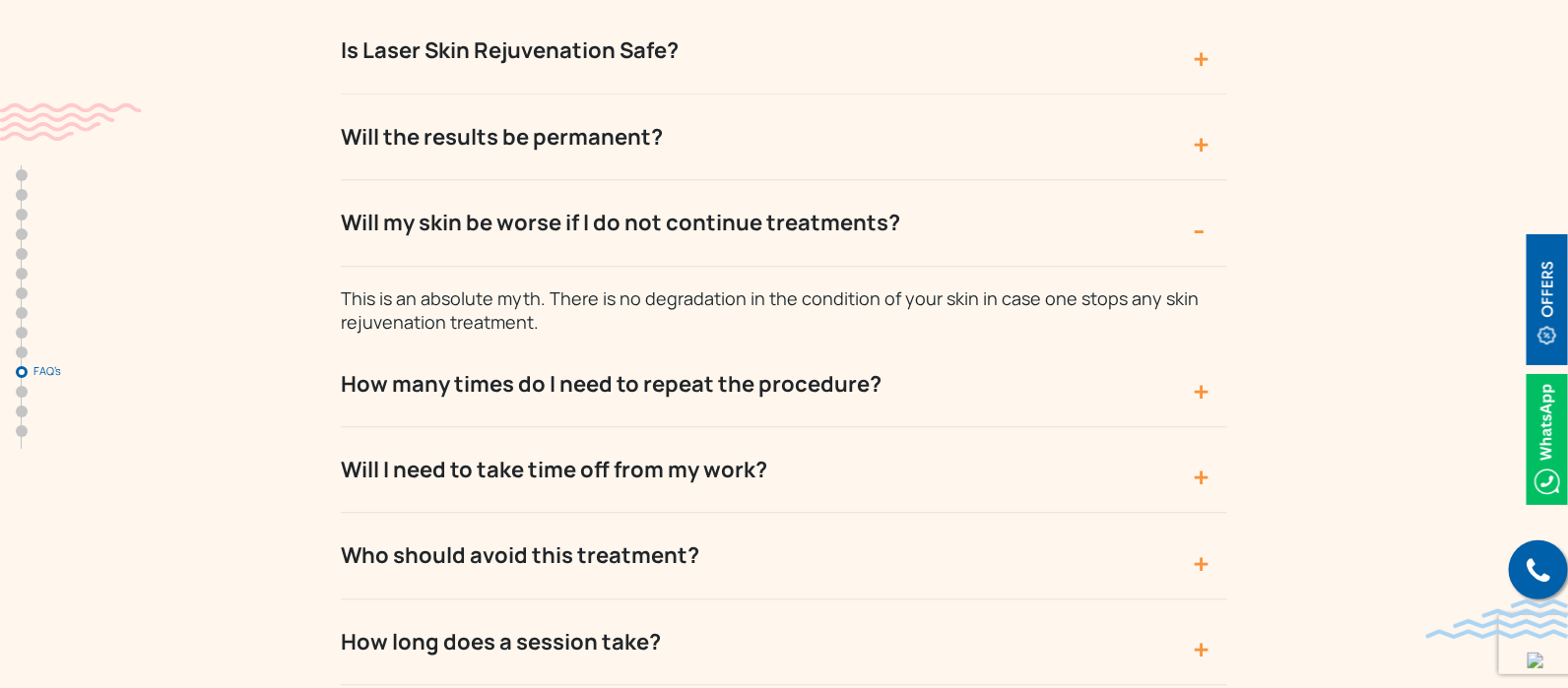 scroll, scrollTop: 8366, scrollLeft: 0, axis: vertical 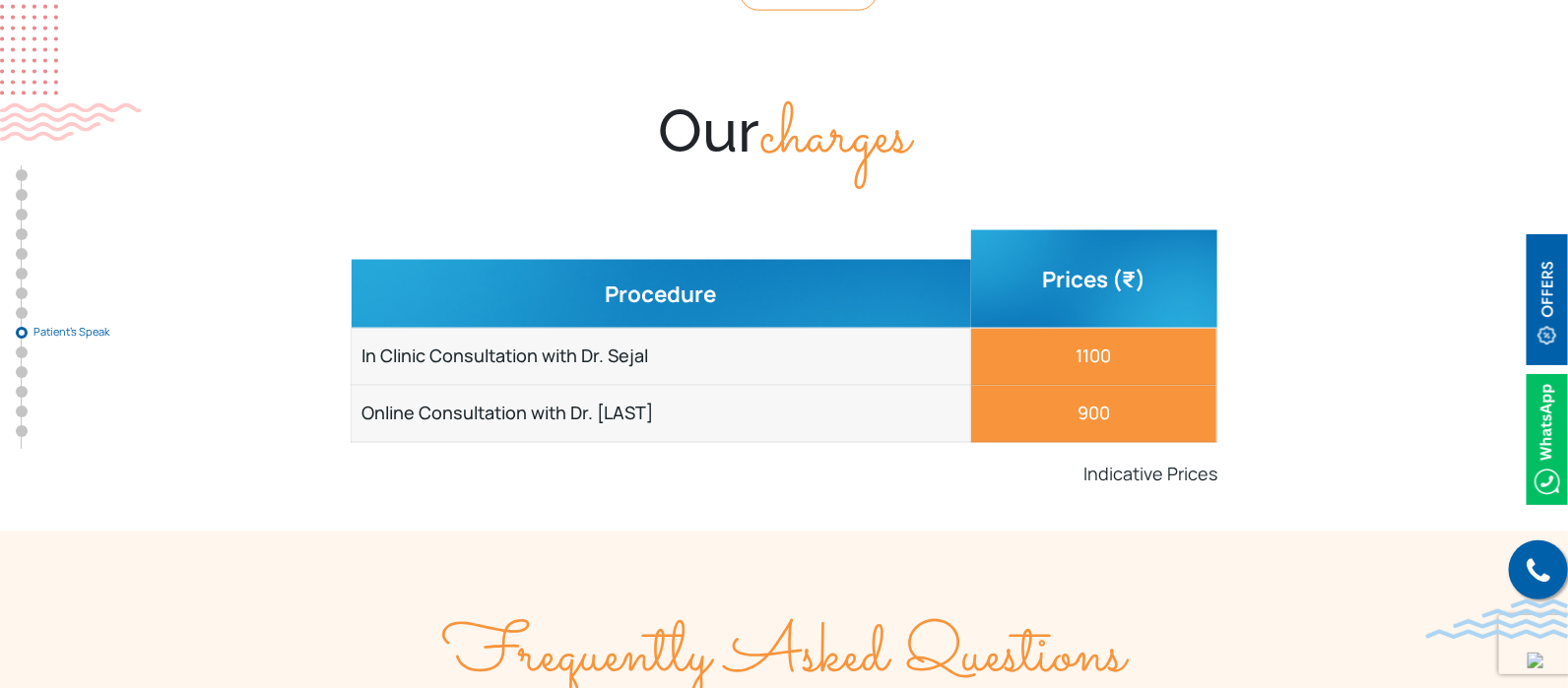 type 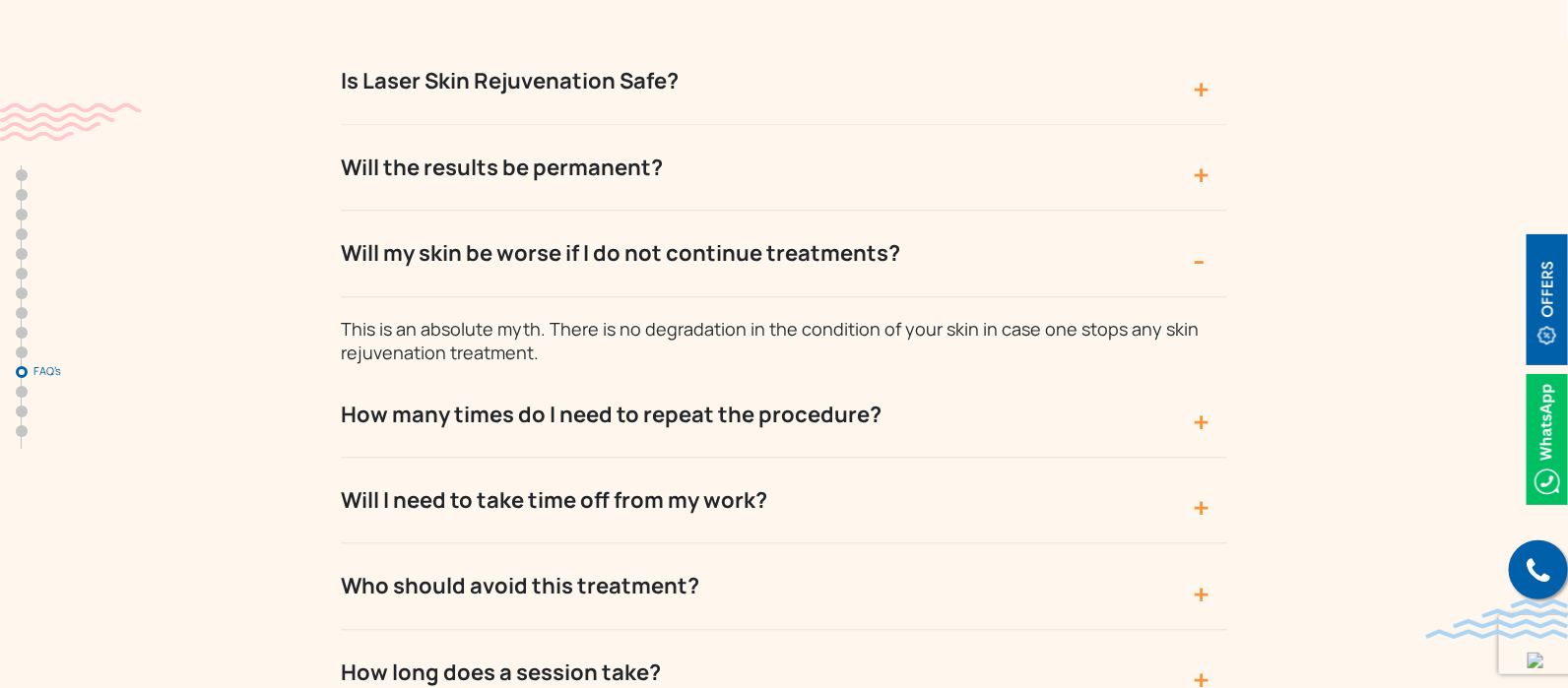 scroll, scrollTop: 8291, scrollLeft: 0, axis: vertical 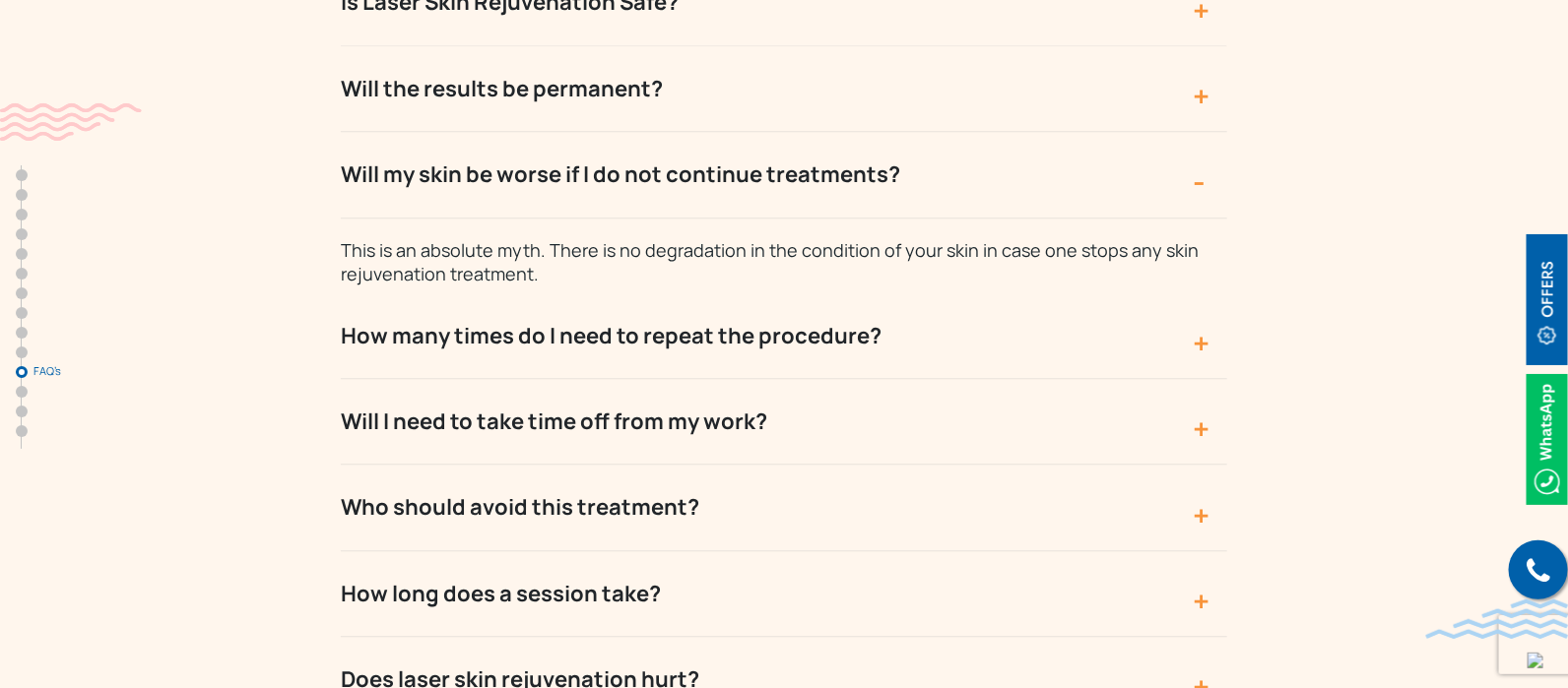 click on "Will my skin be worse if I do not continue treatments?" at bounding box center (784, 174) 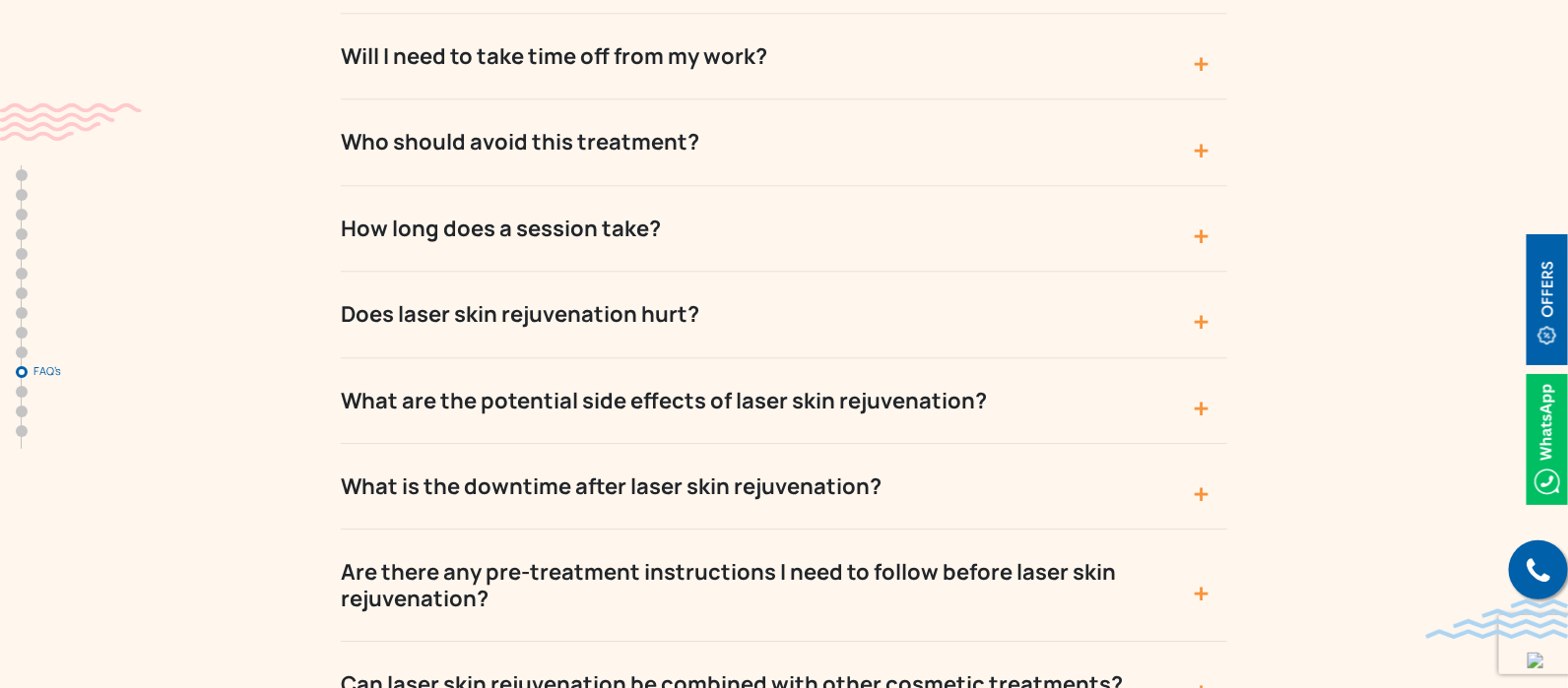 scroll, scrollTop: 8670, scrollLeft: 0, axis: vertical 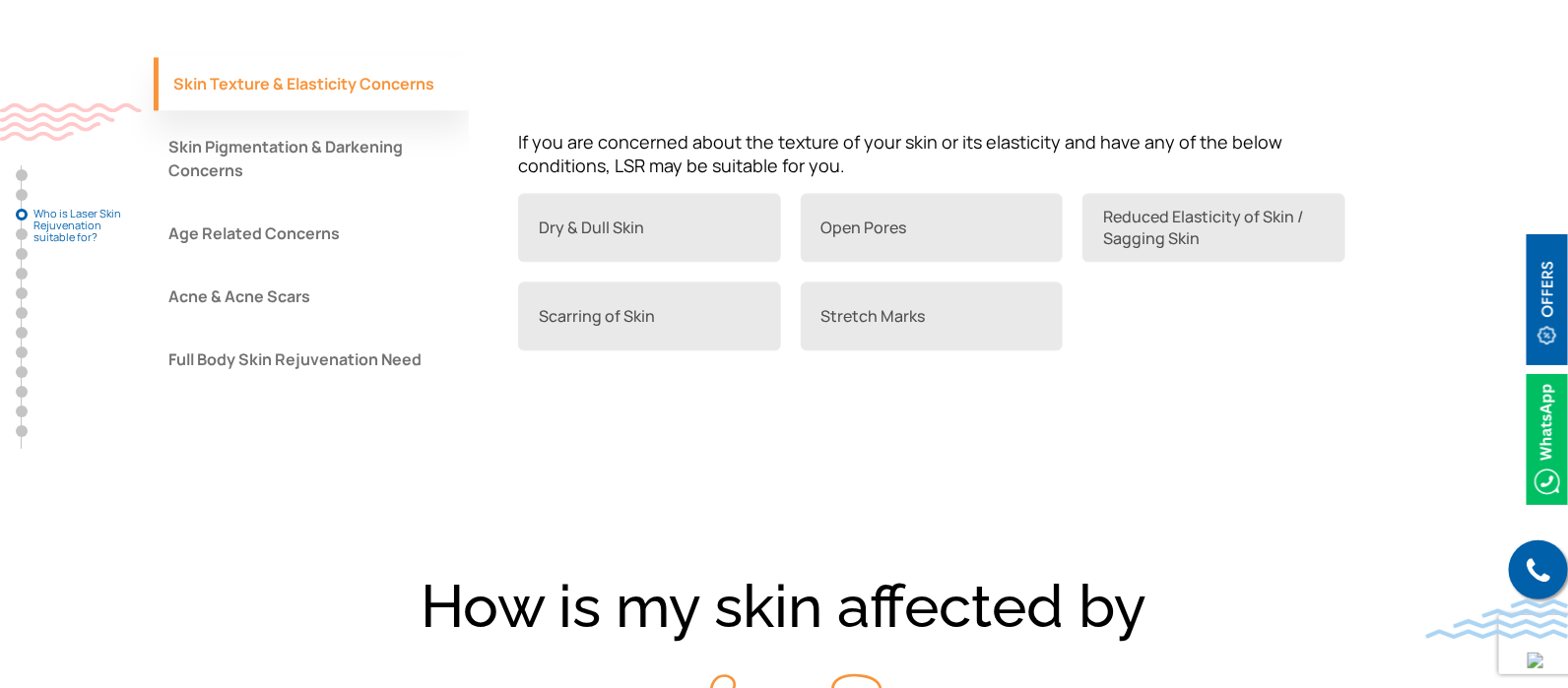 click on "Skin Pigmentation & Darkening Concerns" at bounding box center [311, 158] 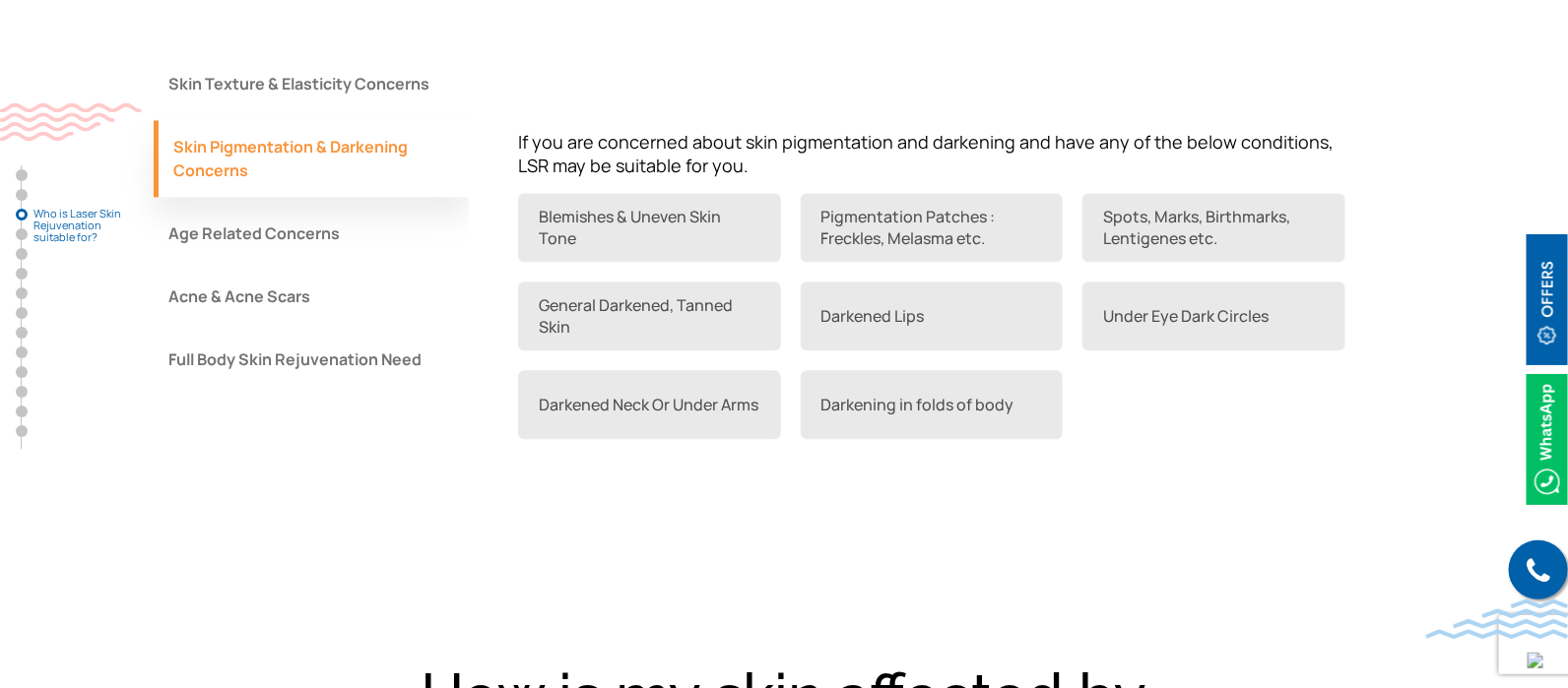 click on "Age Related Concerns" at bounding box center [311, 233] 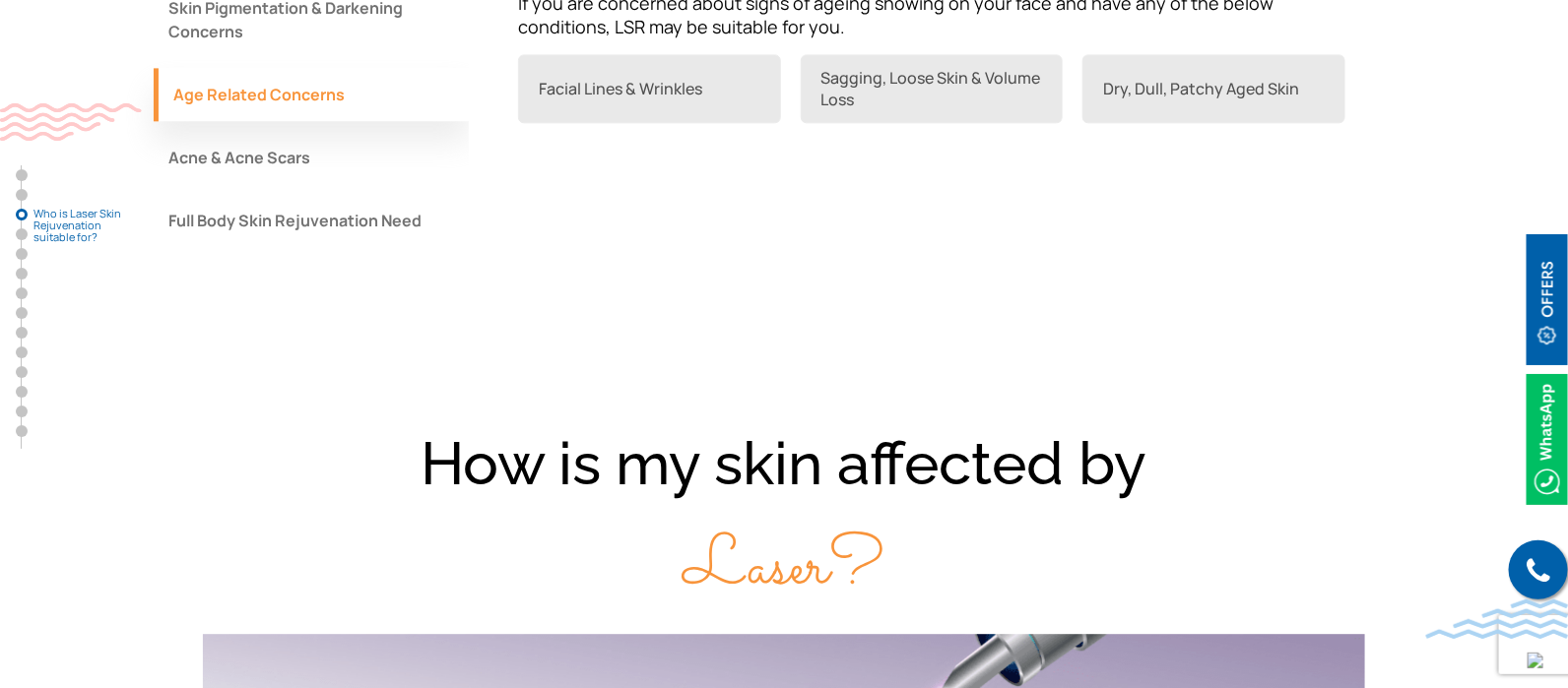 scroll, scrollTop: 1901, scrollLeft: 0, axis: vertical 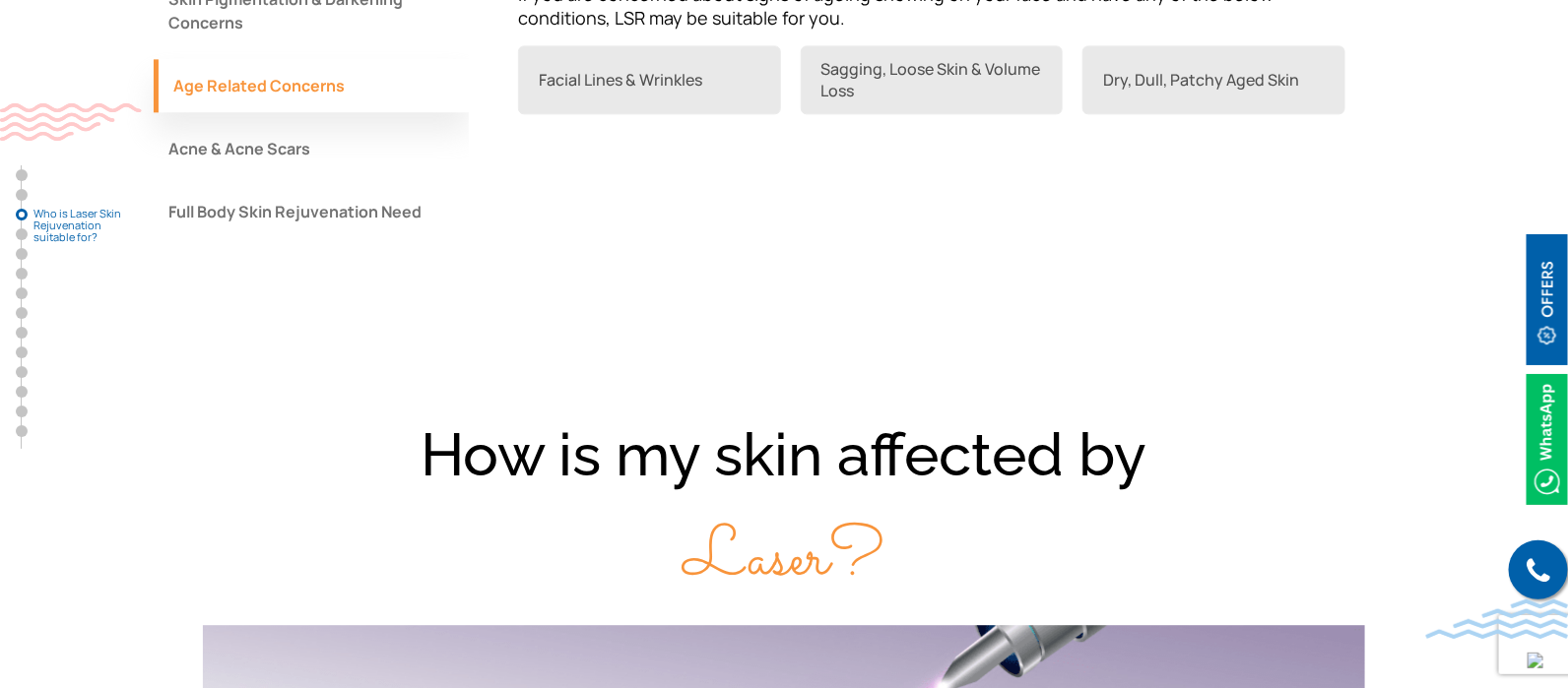 click on "Acne & Acne Scars" at bounding box center (311, 149) 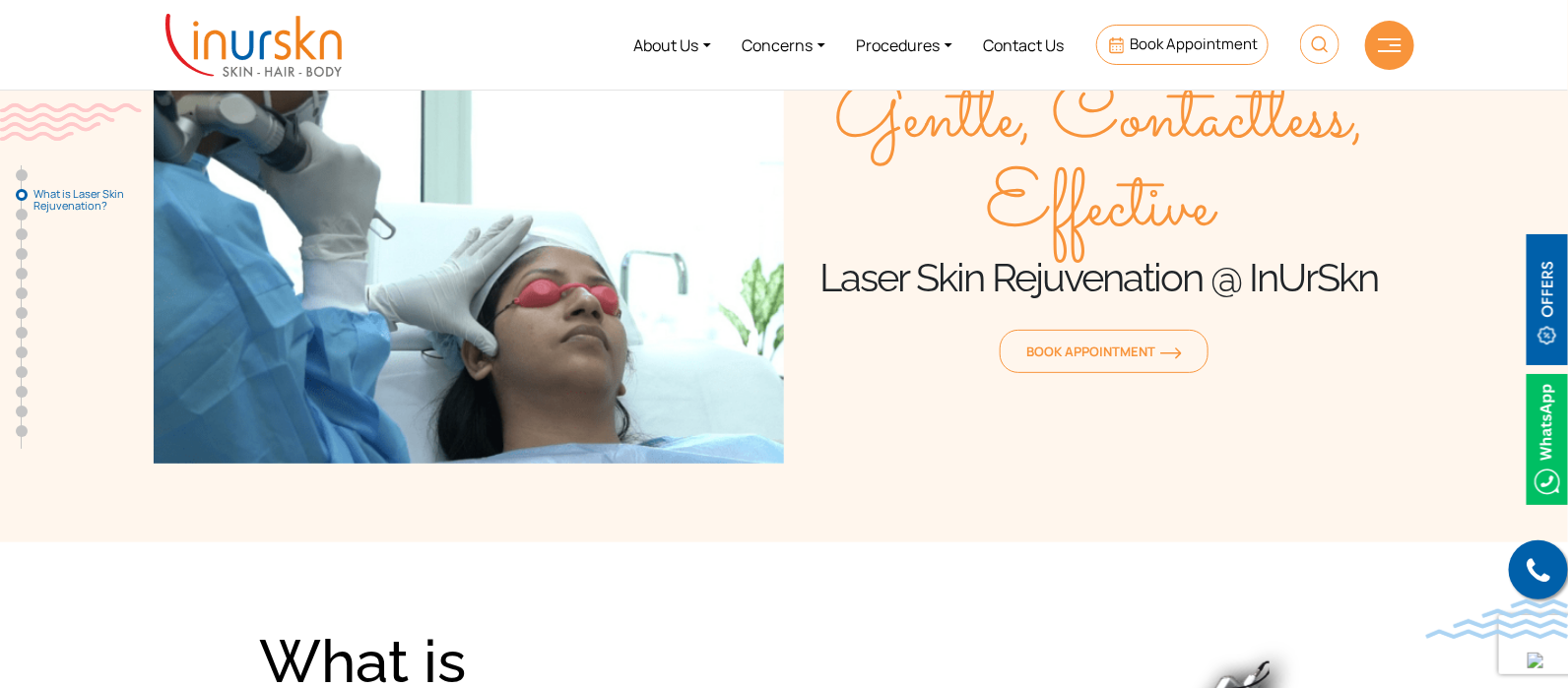 scroll, scrollTop: 0, scrollLeft: 0, axis: both 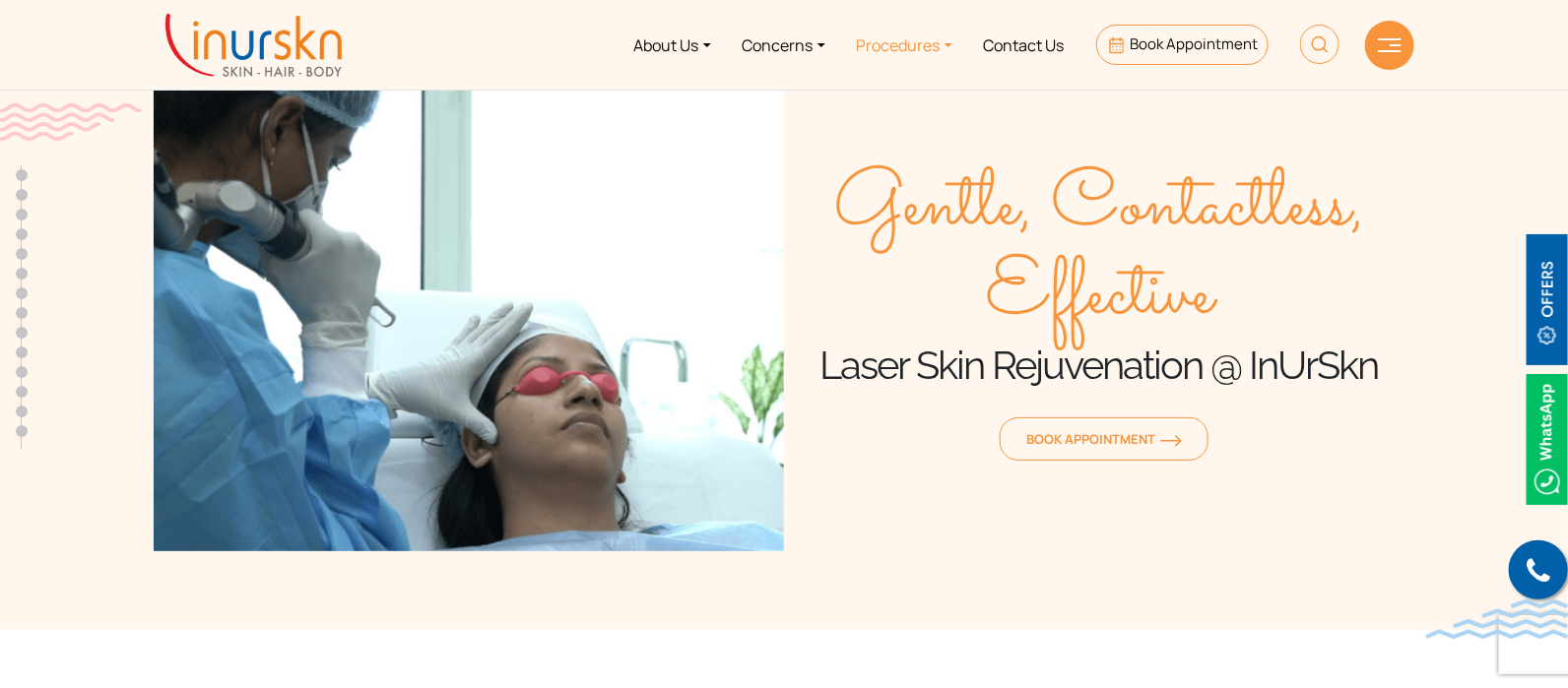 click on "Procedures" at bounding box center [904, 44] 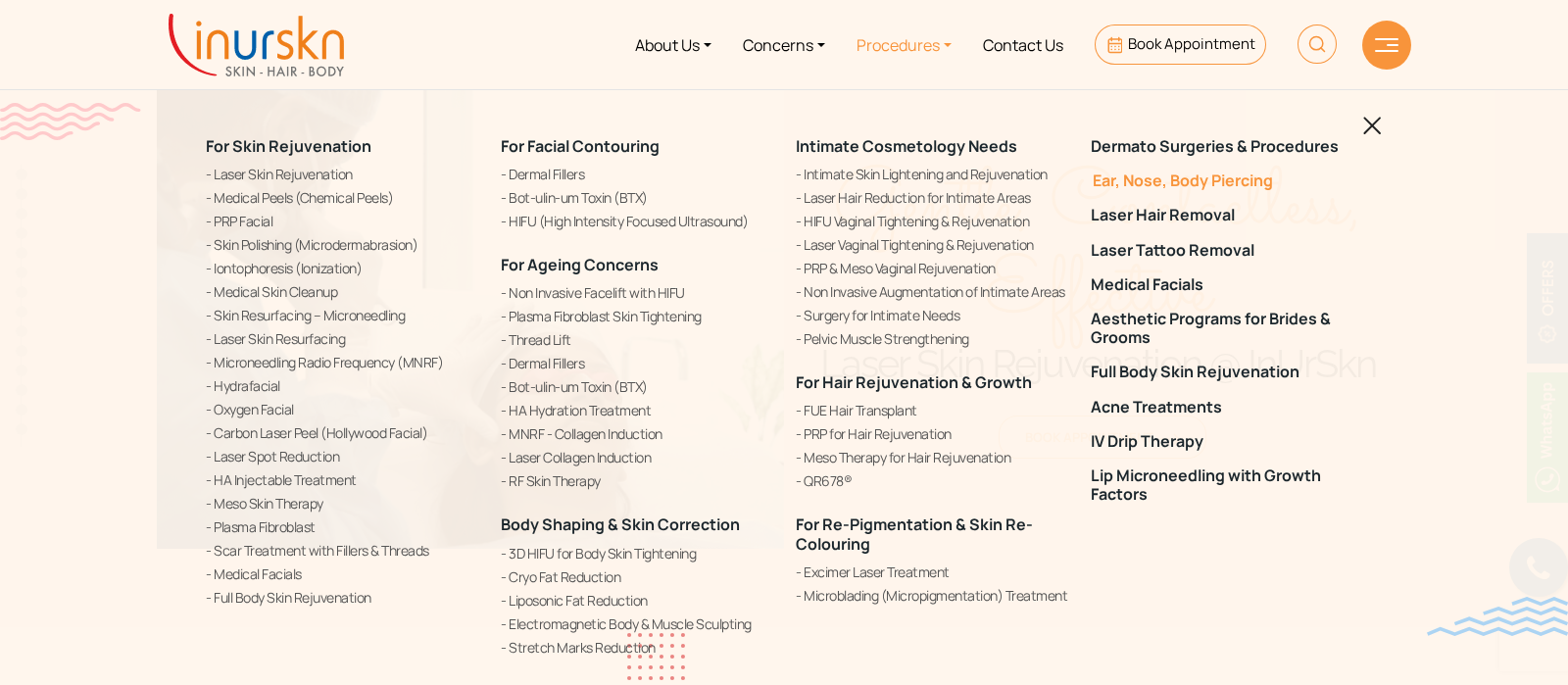 click on "Ear, Nose, Body Piercing" at bounding box center (1226, 180) 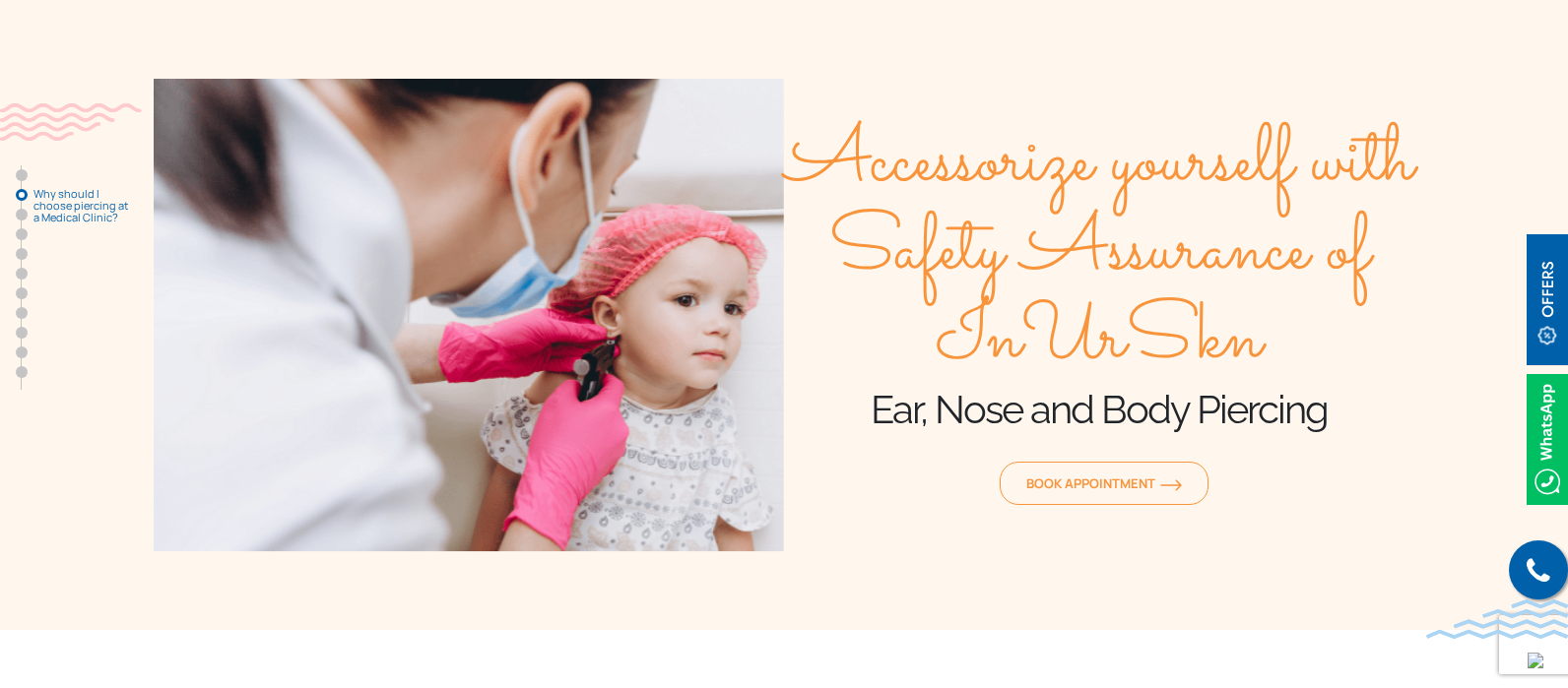 scroll, scrollTop: 1659, scrollLeft: 0, axis: vertical 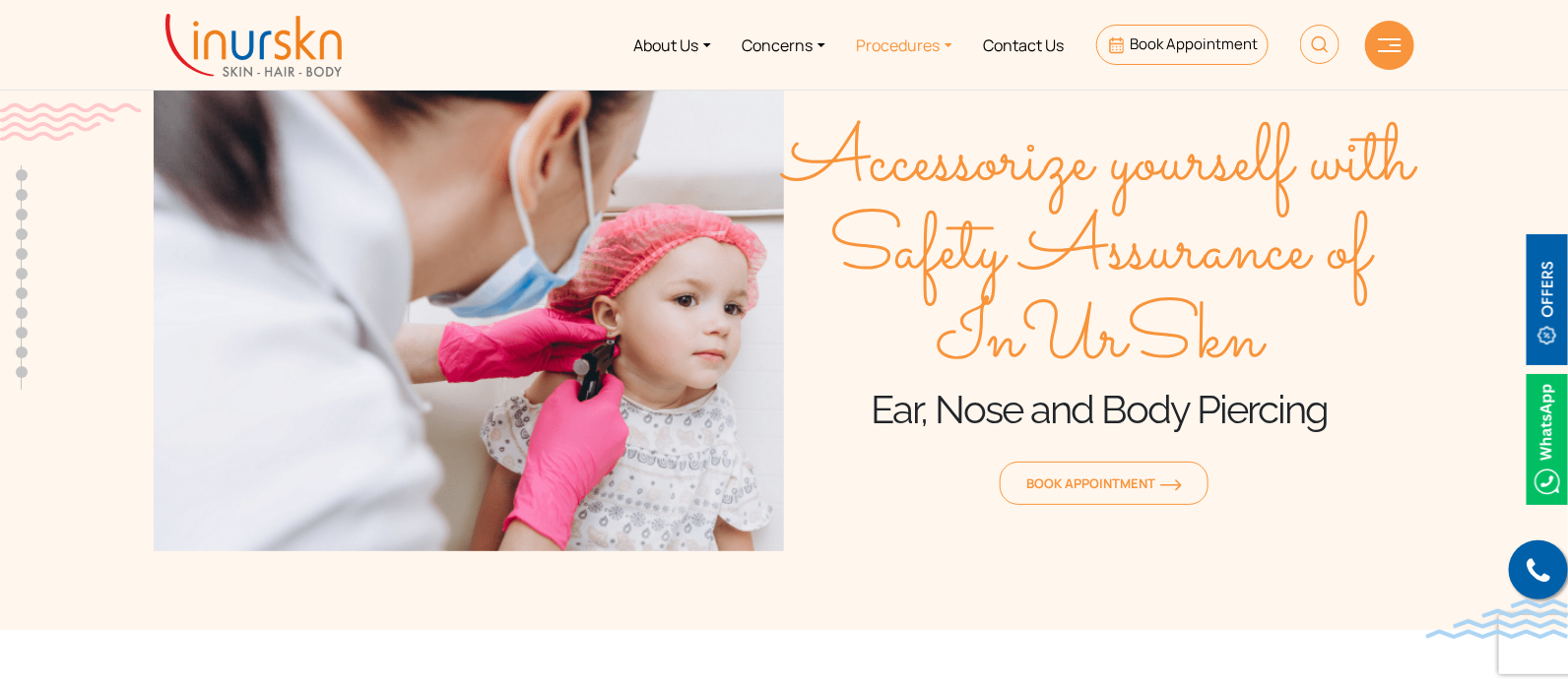 click on "Procedures" at bounding box center (904, 44) 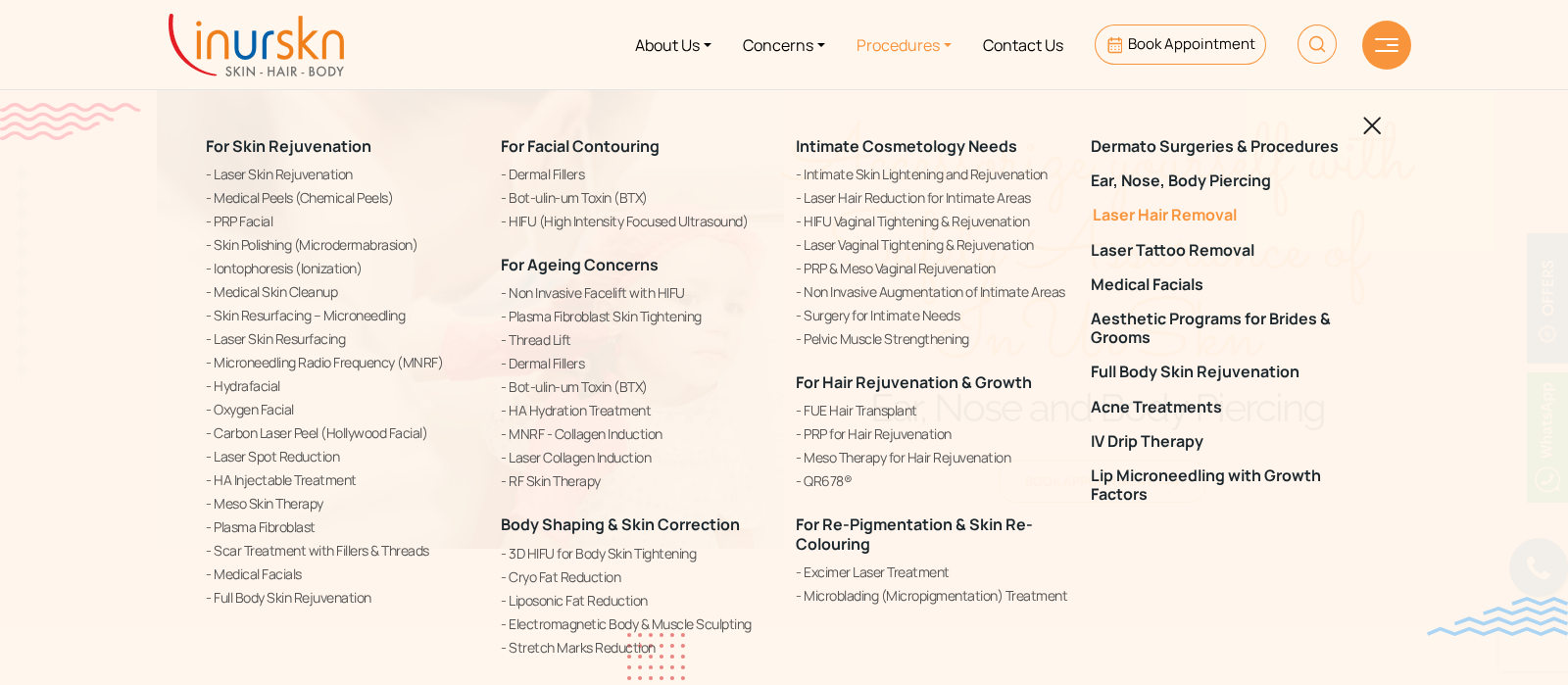 click on "Laser Hair Removal" at bounding box center (1226, 215) 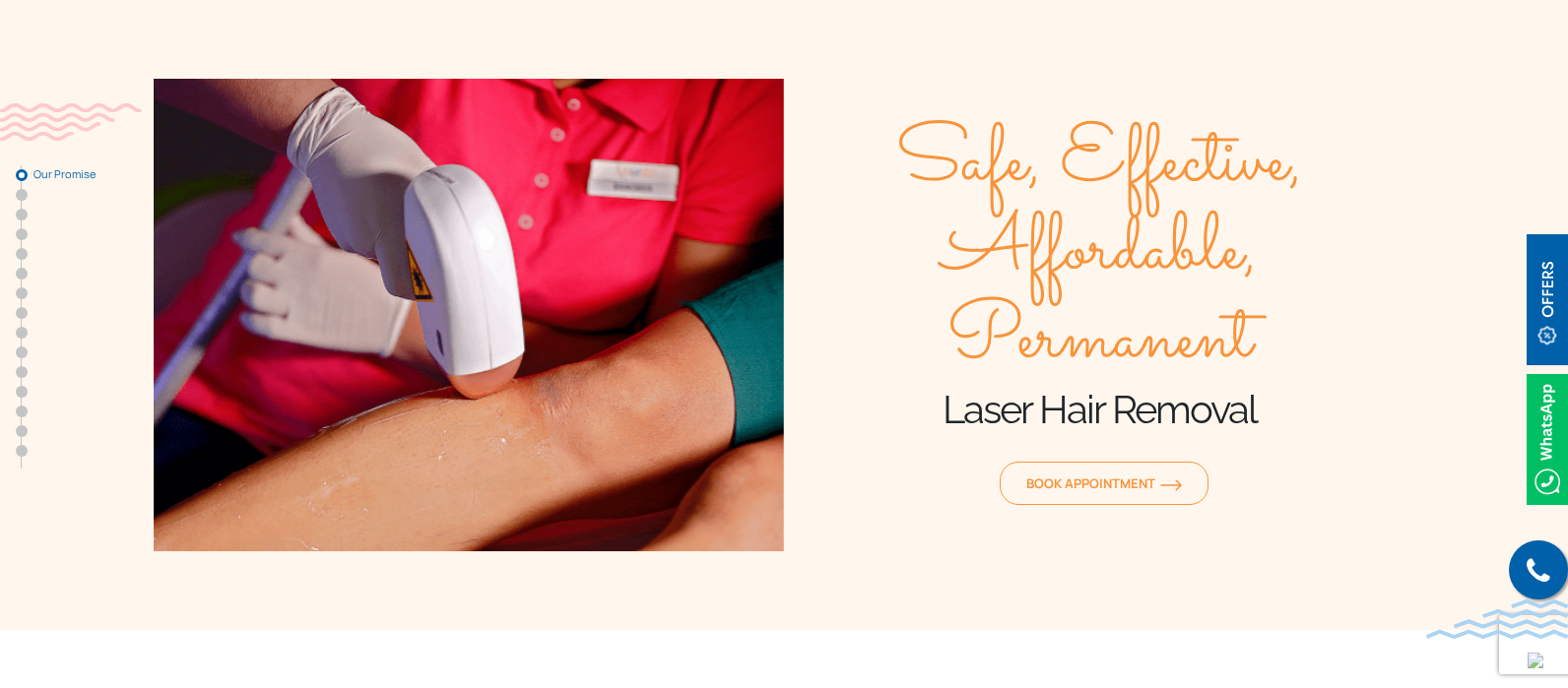 scroll, scrollTop: 655, scrollLeft: 0, axis: vertical 